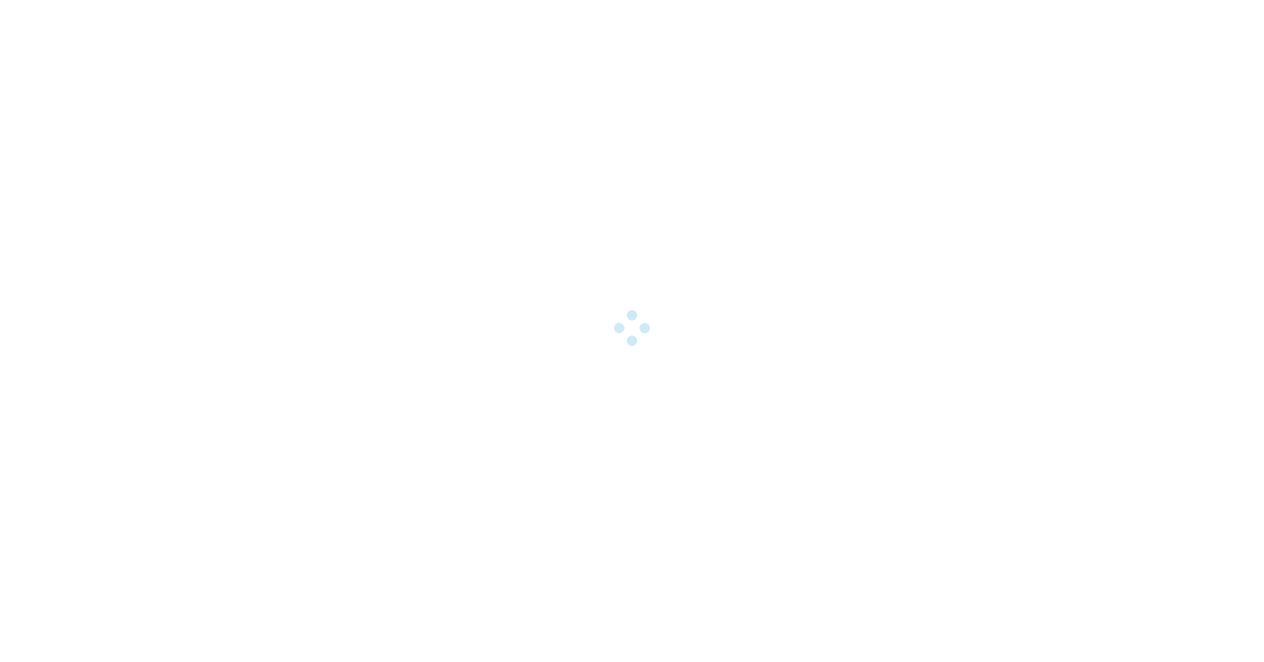 scroll, scrollTop: 0, scrollLeft: 0, axis: both 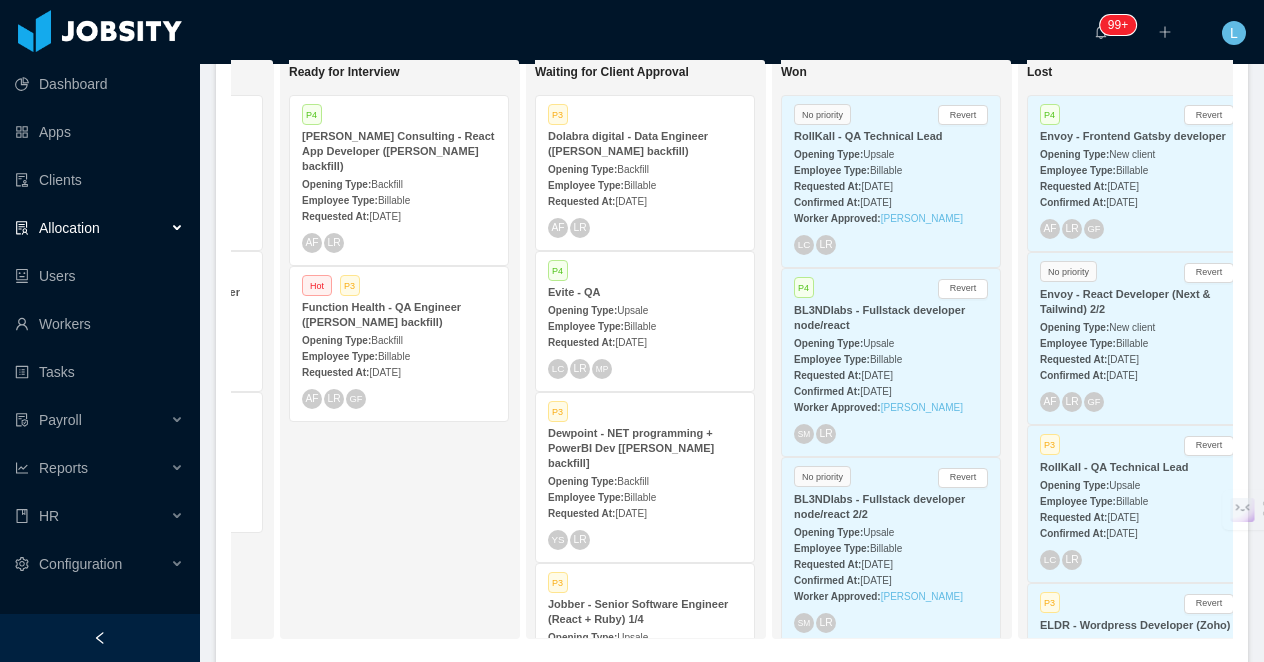 click on "Employee Type:   Billable" at bounding box center (645, 184) 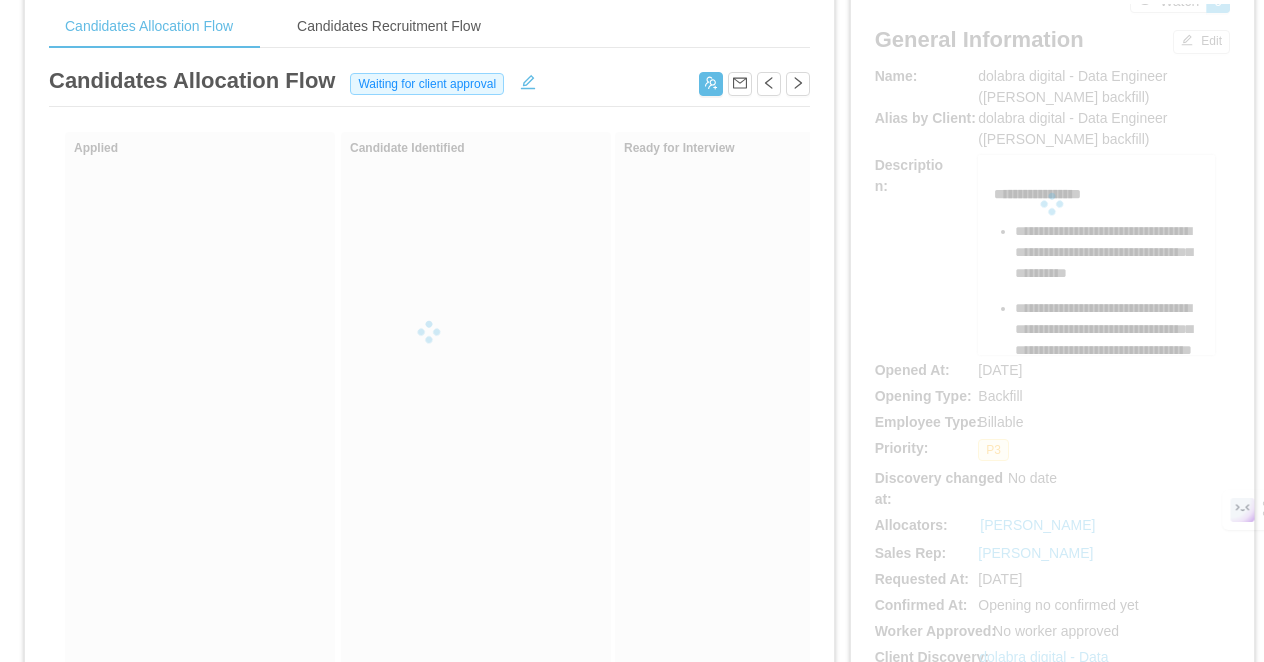 scroll, scrollTop: 146, scrollLeft: 0, axis: vertical 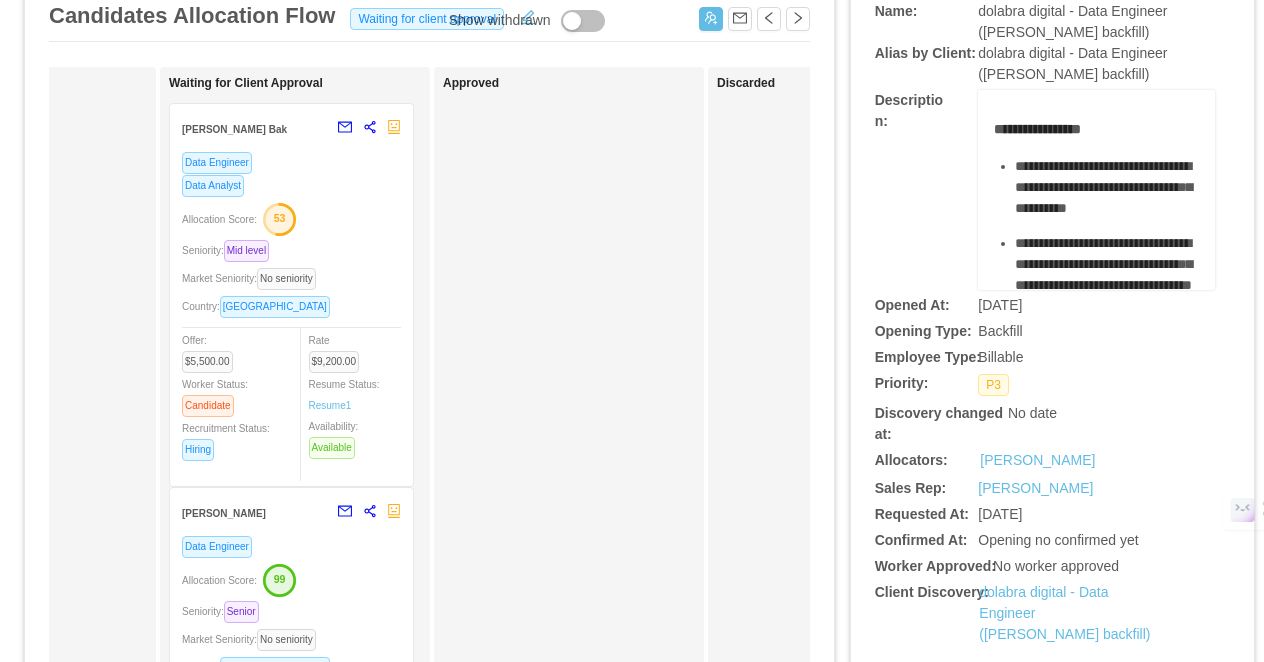 click on "Allocation Score:   53" at bounding box center (291, 218) 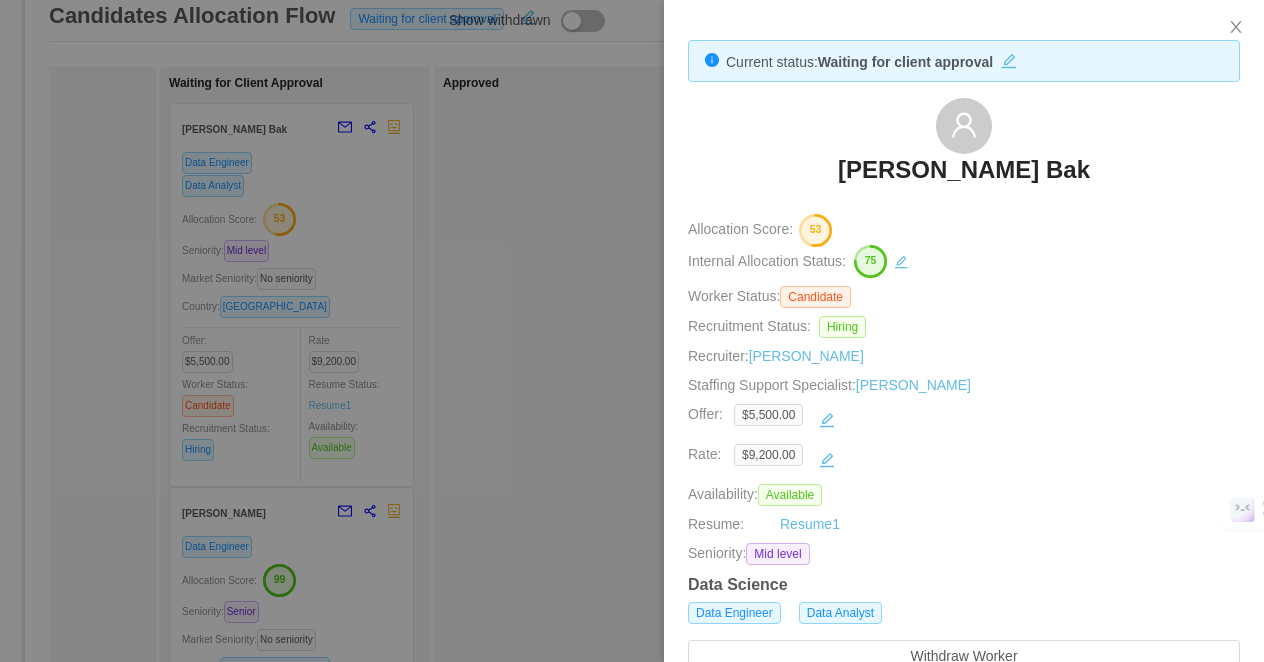 click on "[PERSON_NAME] Bak" at bounding box center [964, 170] 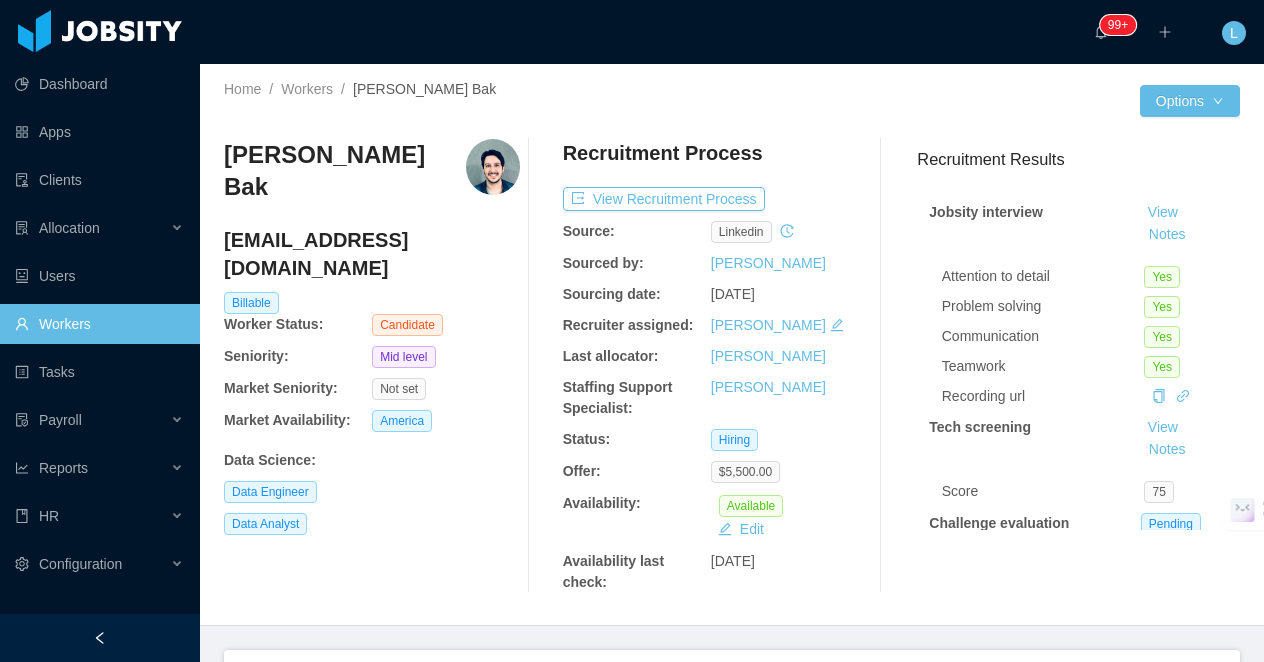 scroll, scrollTop: 0, scrollLeft: 0, axis: both 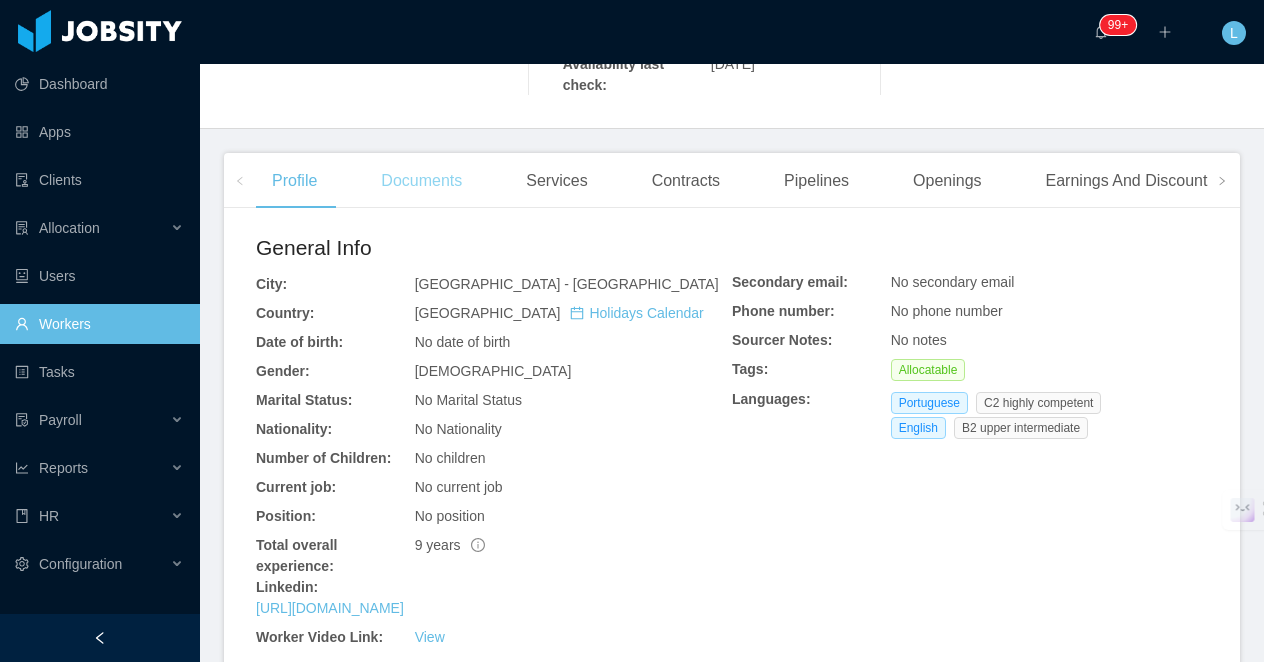 click on "Documents" at bounding box center (421, 181) 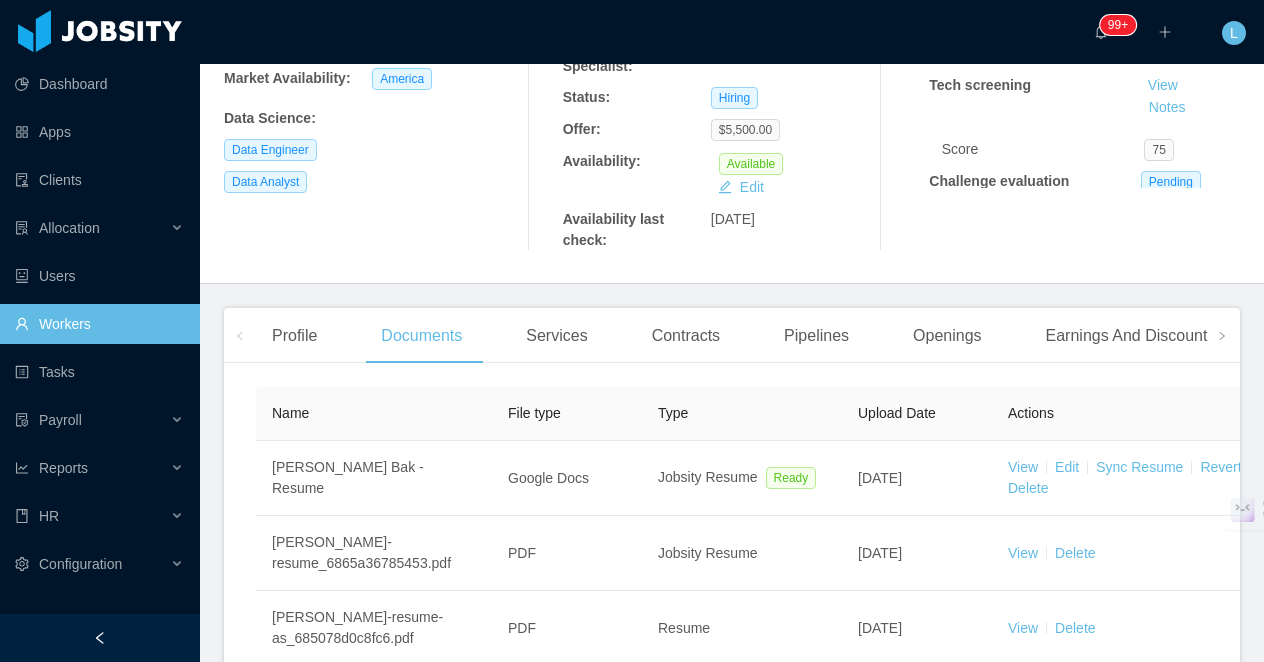scroll, scrollTop: 498, scrollLeft: 0, axis: vertical 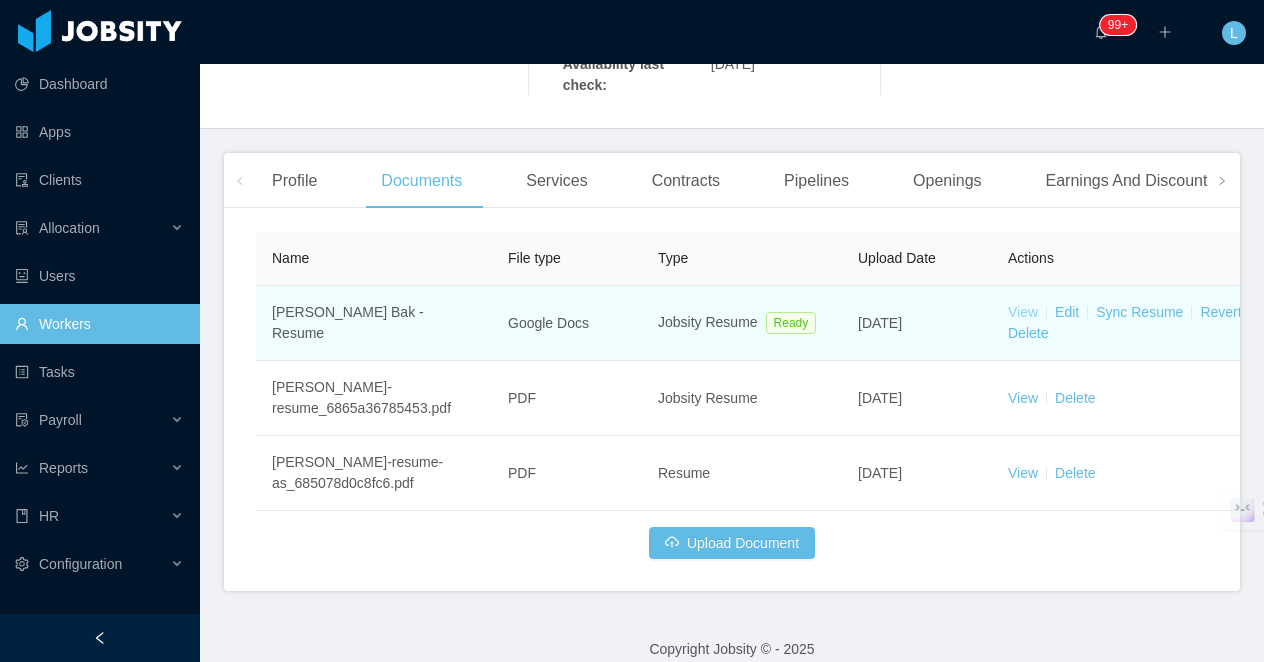 click on "View" at bounding box center (1023, 312) 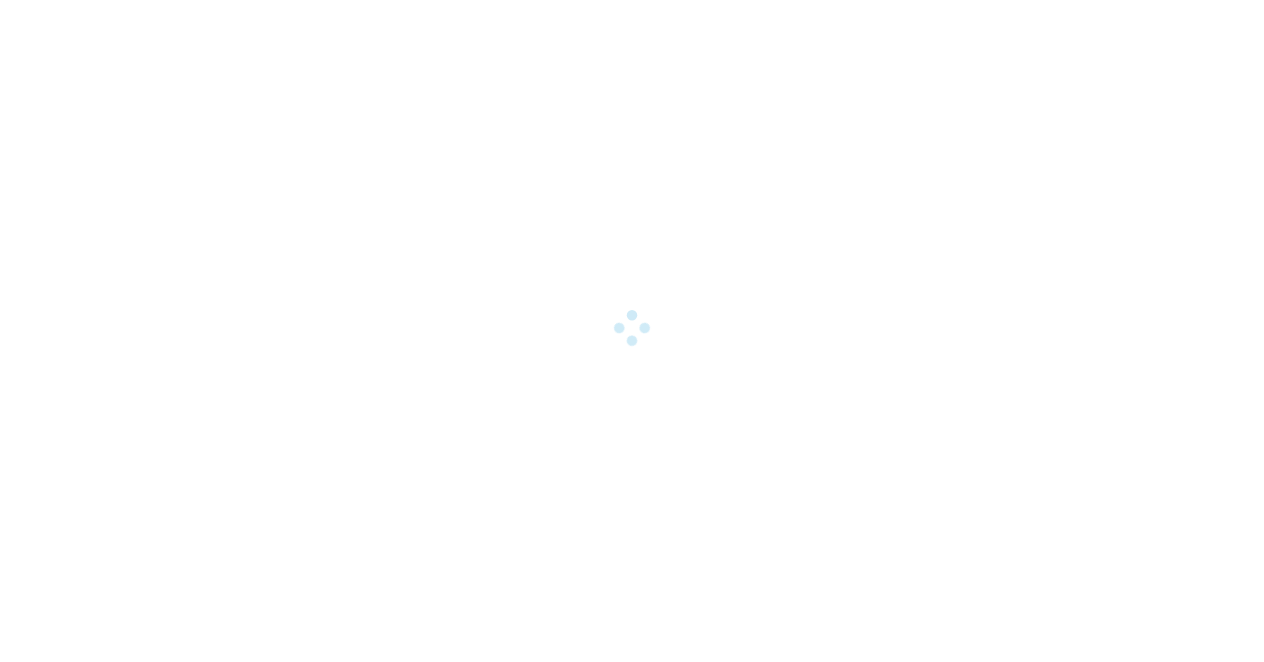 scroll, scrollTop: 0, scrollLeft: 0, axis: both 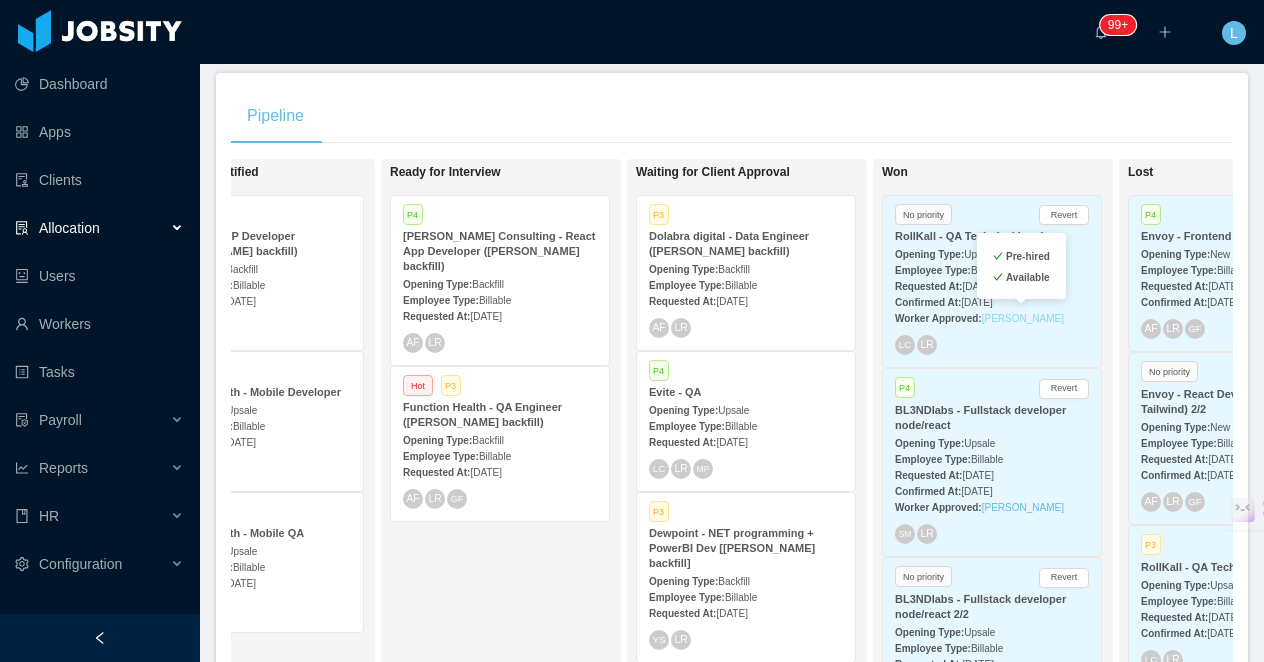 click on "Jose Alzaibar" at bounding box center [1023, 318] 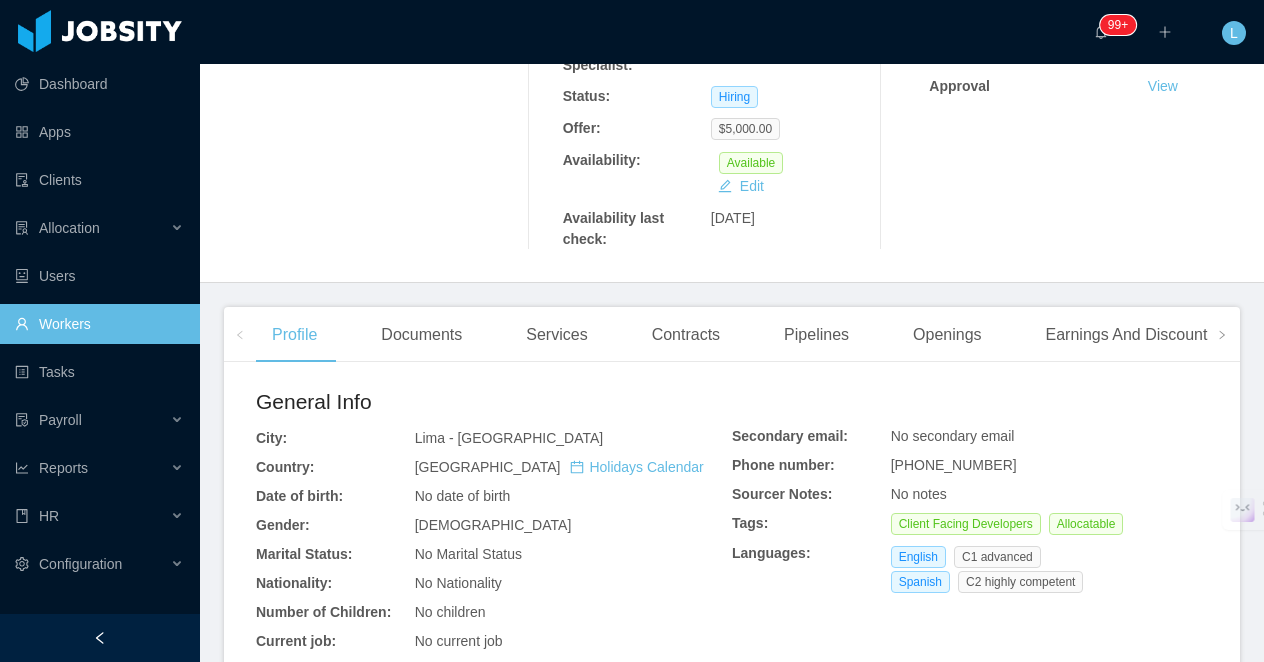 scroll, scrollTop: 462, scrollLeft: 0, axis: vertical 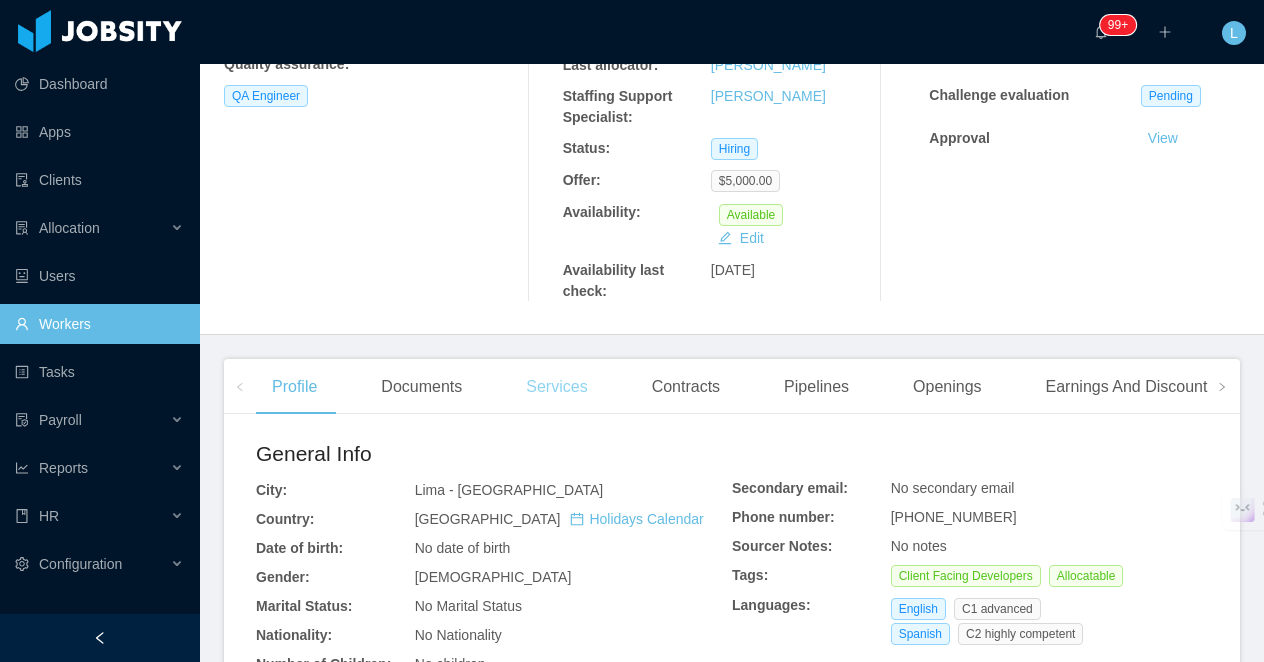 click on "Services" at bounding box center [556, 387] 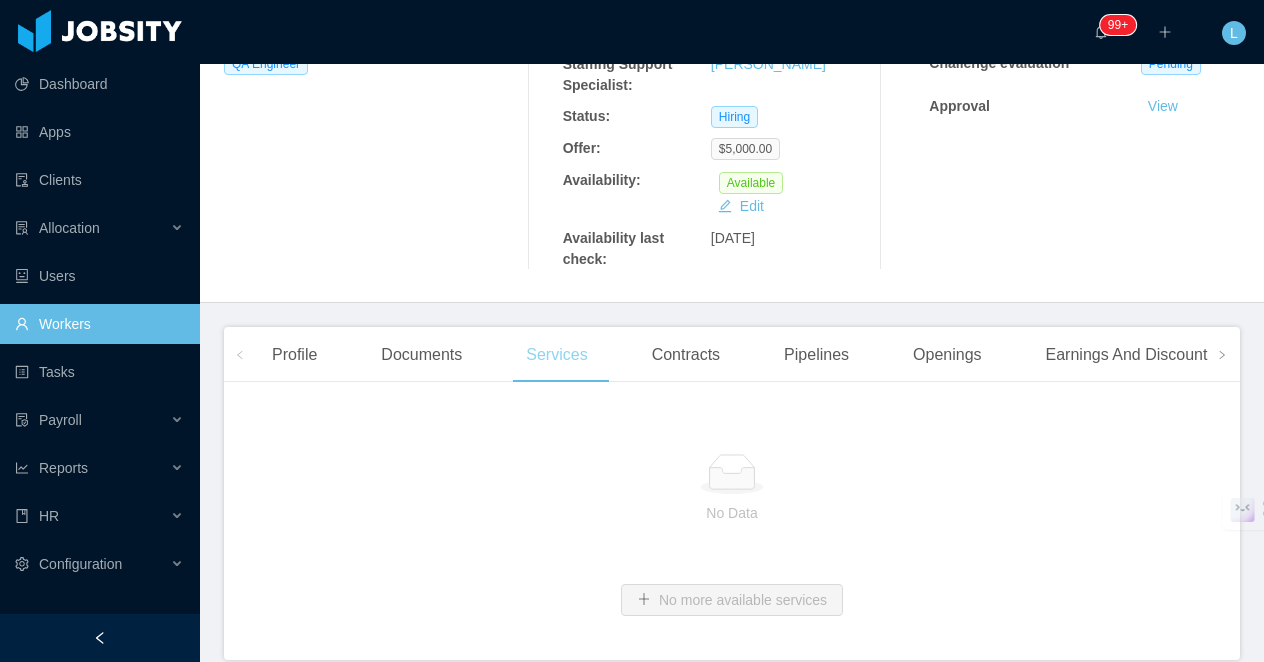scroll, scrollTop: 436, scrollLeft: 0, axis: vertical 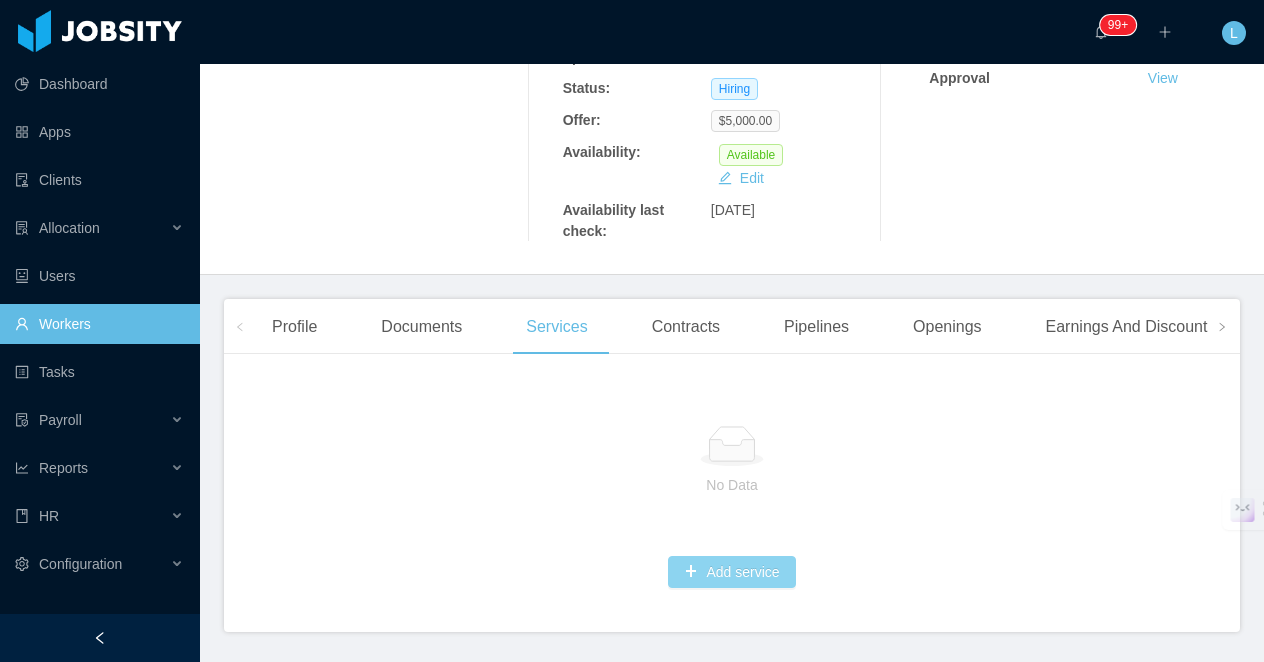 click on "Add service" at bounding box center (731, 572) 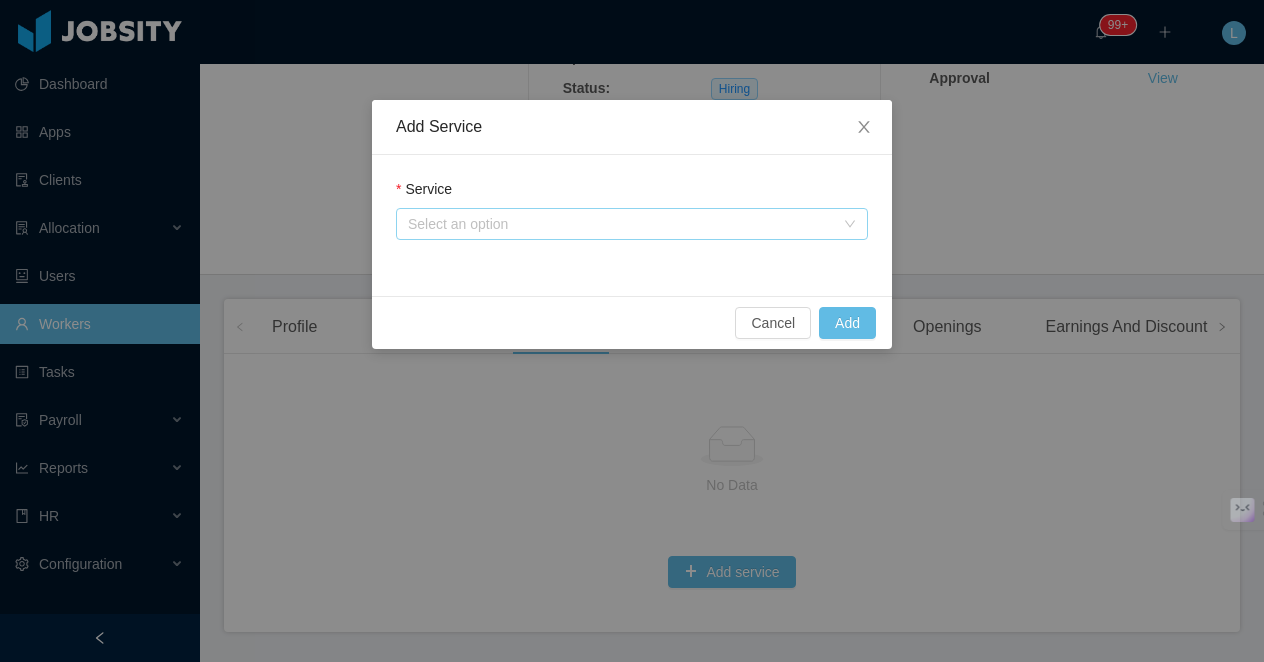 click on "Select an option" at bounding box center (621, 224) 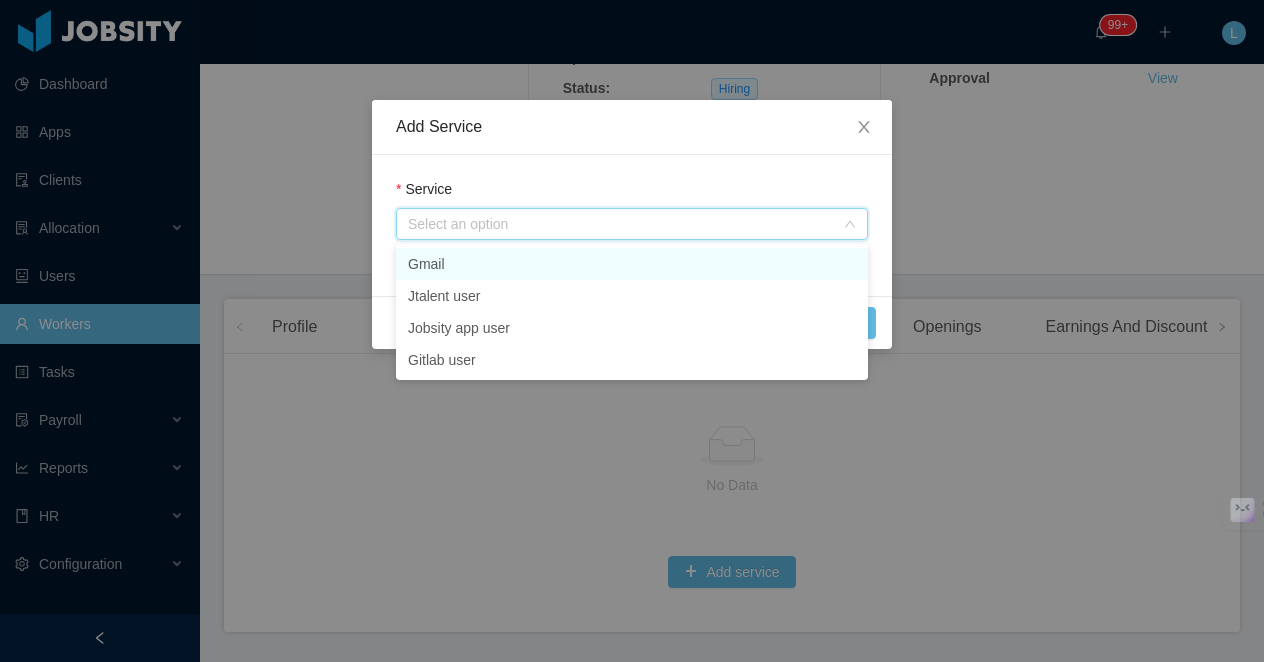 click on "Gmail" at bounding box center (632, 264) 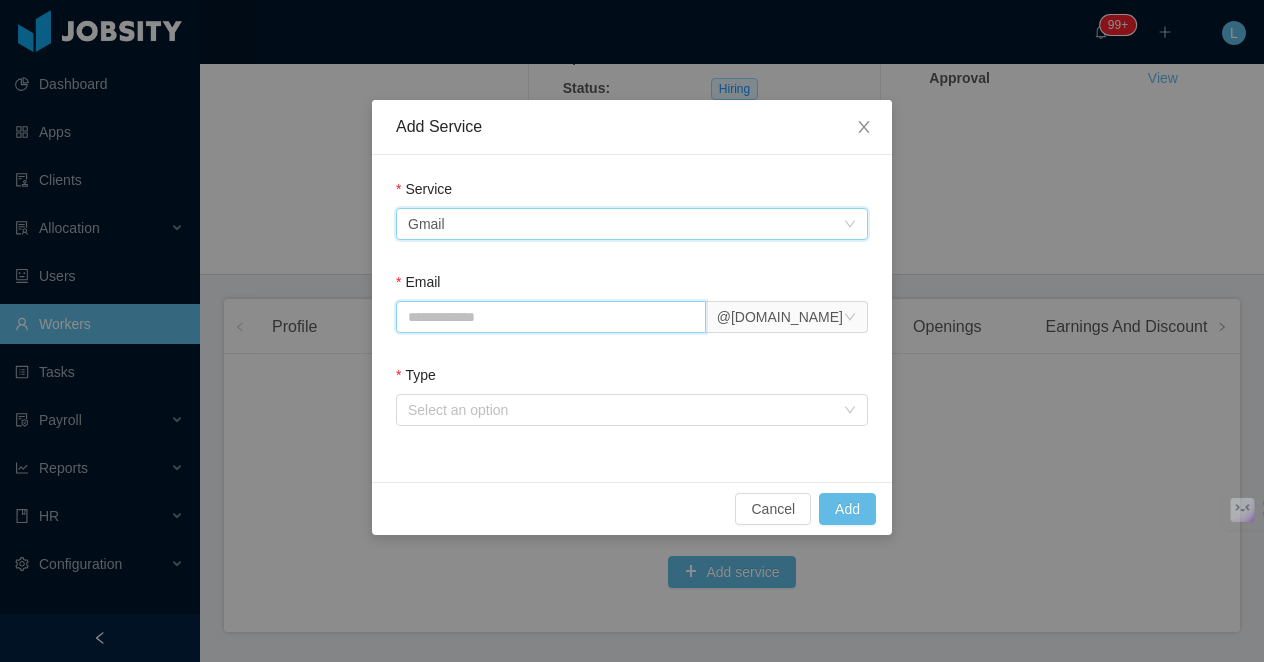 click on "Email" at bounding box center (551, 317) 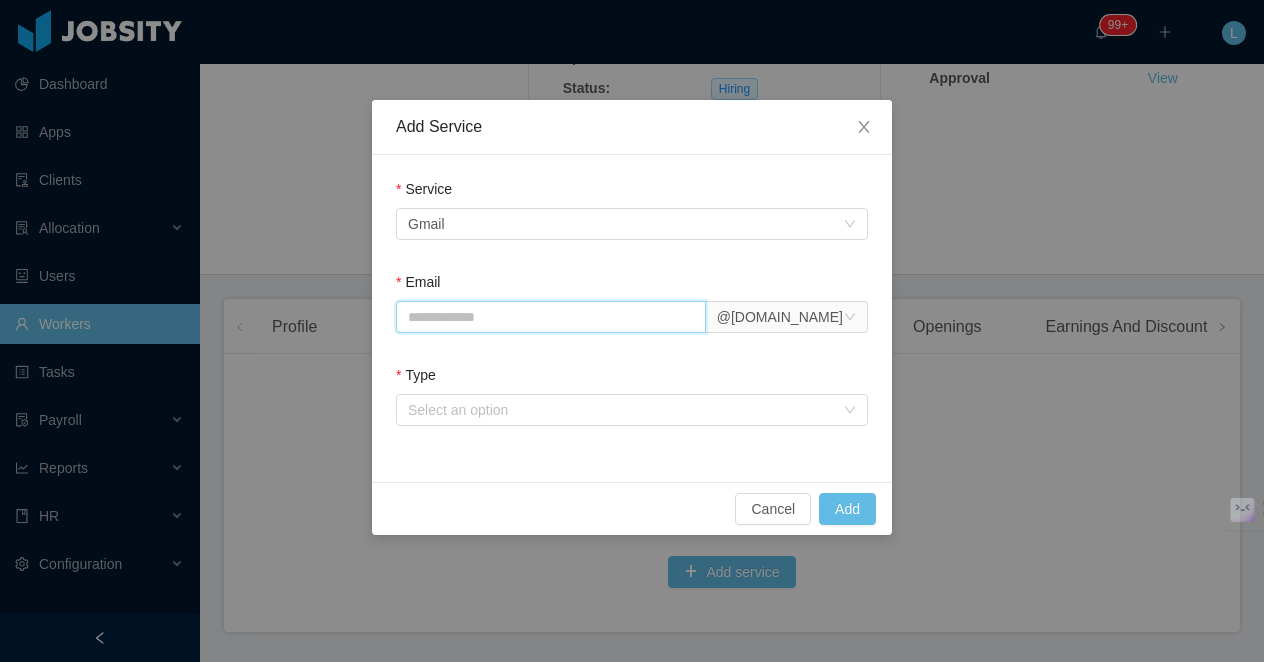 paste on "**********" 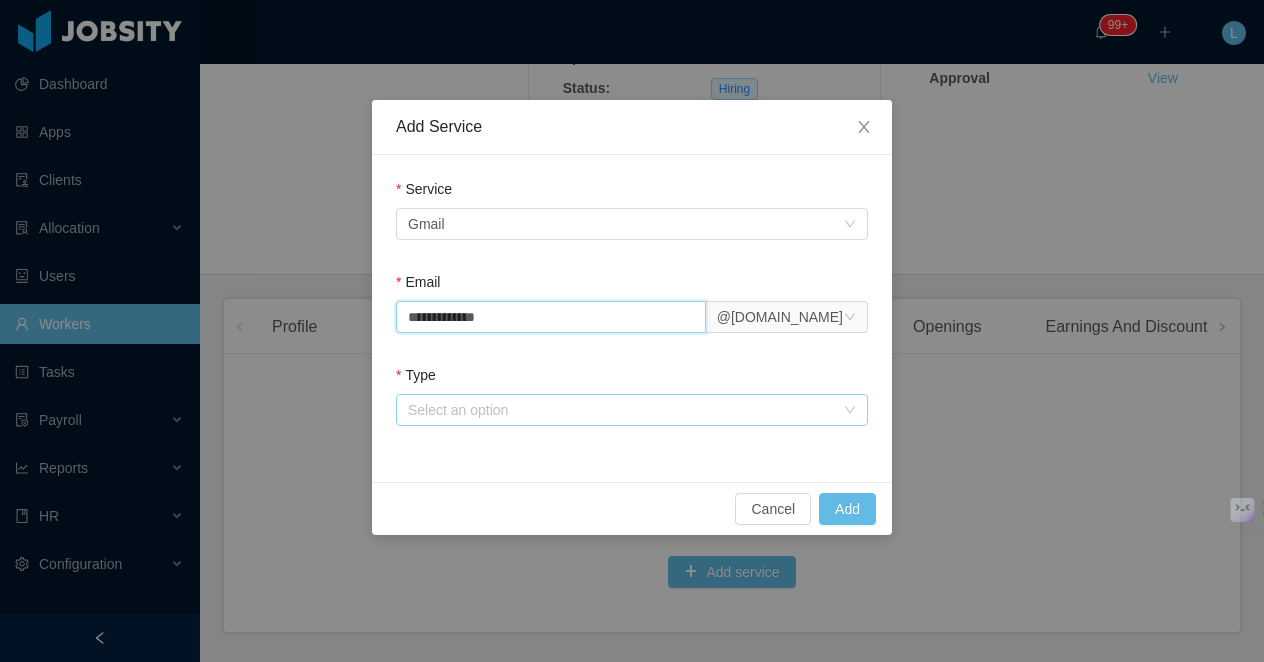 click on "Select an option" at bounding box center (621, 410) 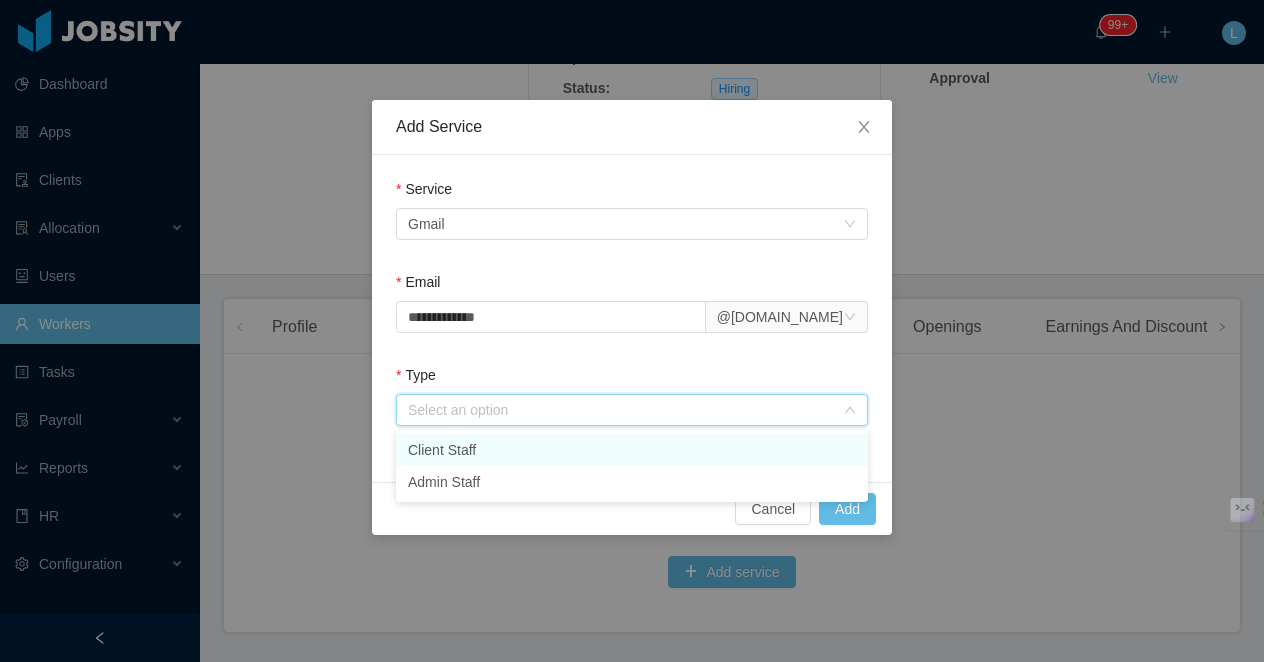 click on "Client Staff" at bounding box center [632, 450] 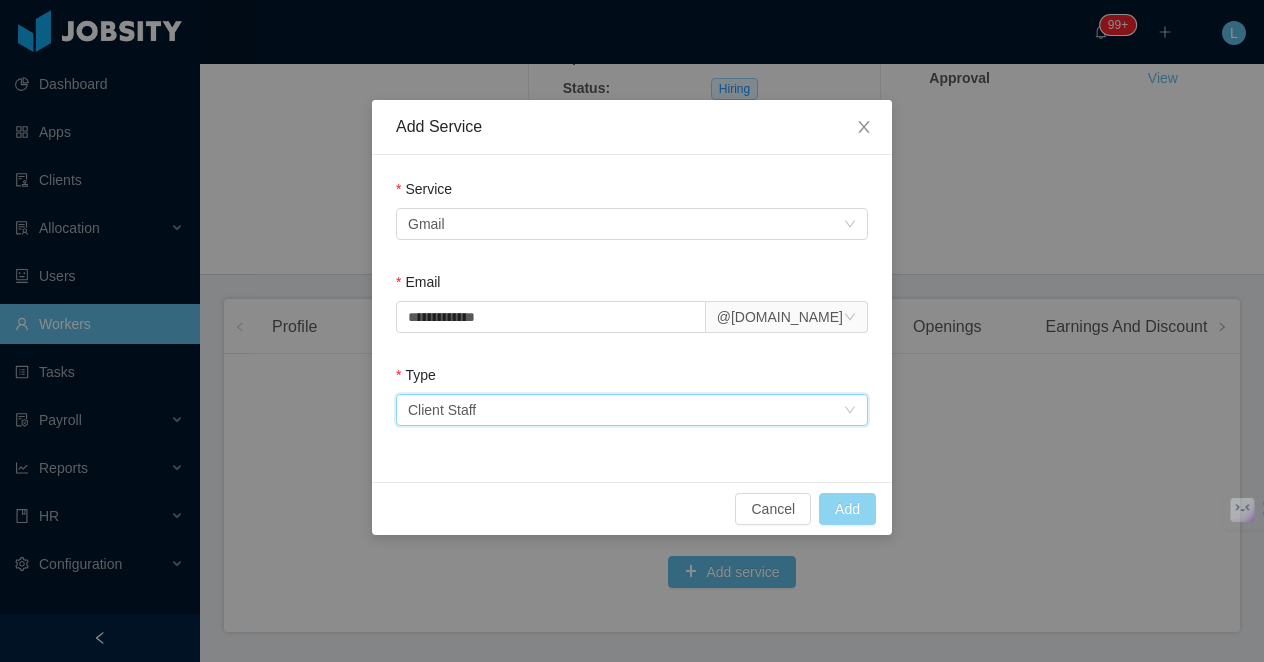 click on "Add" at bounding box center [847, 509] 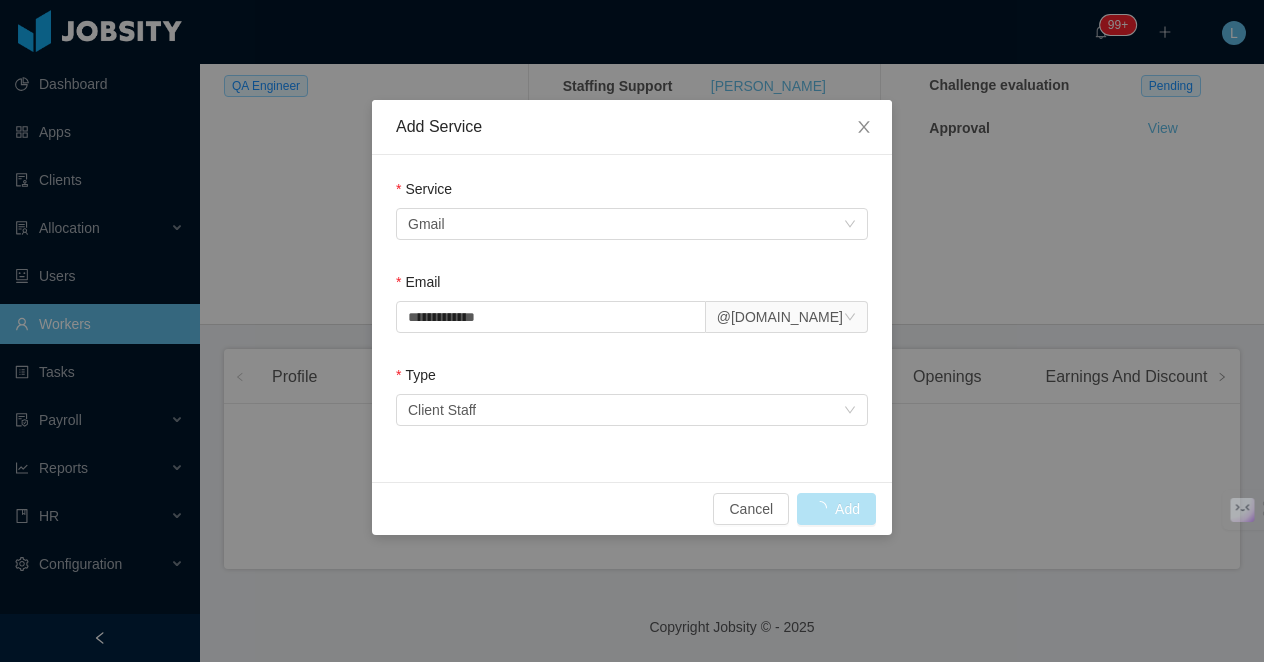 scroll, scrollTop: 323, scrollLeft: 0, axis: vertical 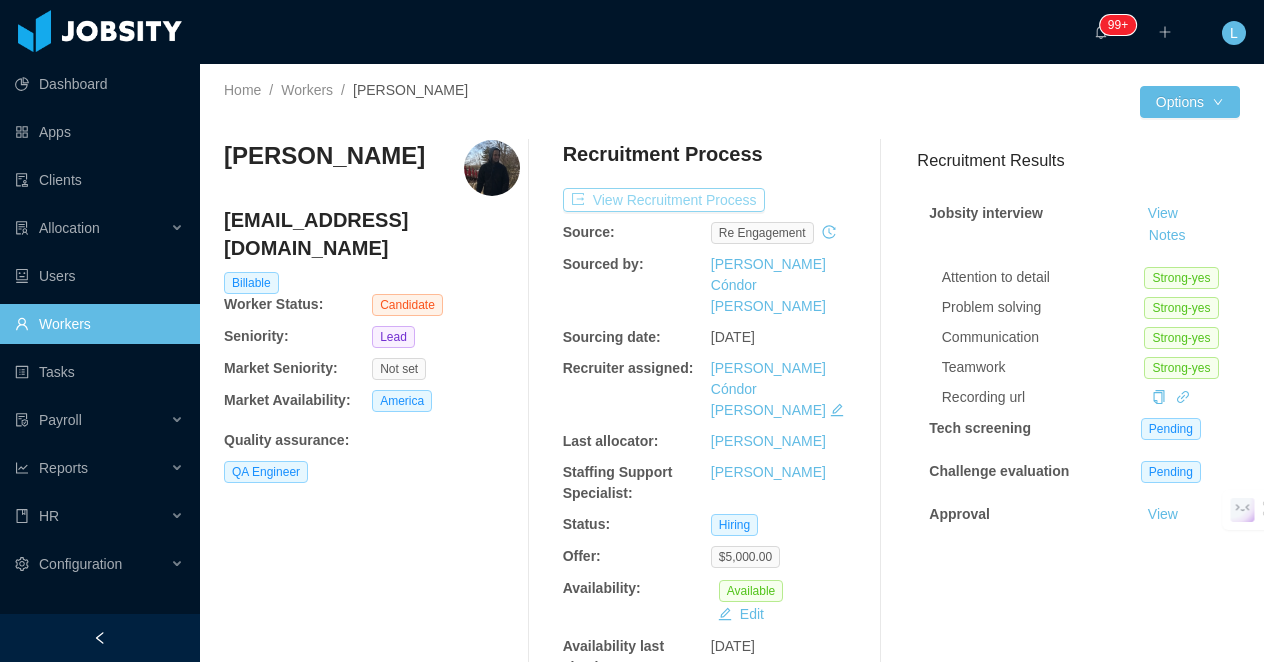 click on "View Recruitment Process" at bounding box center (664, 200) 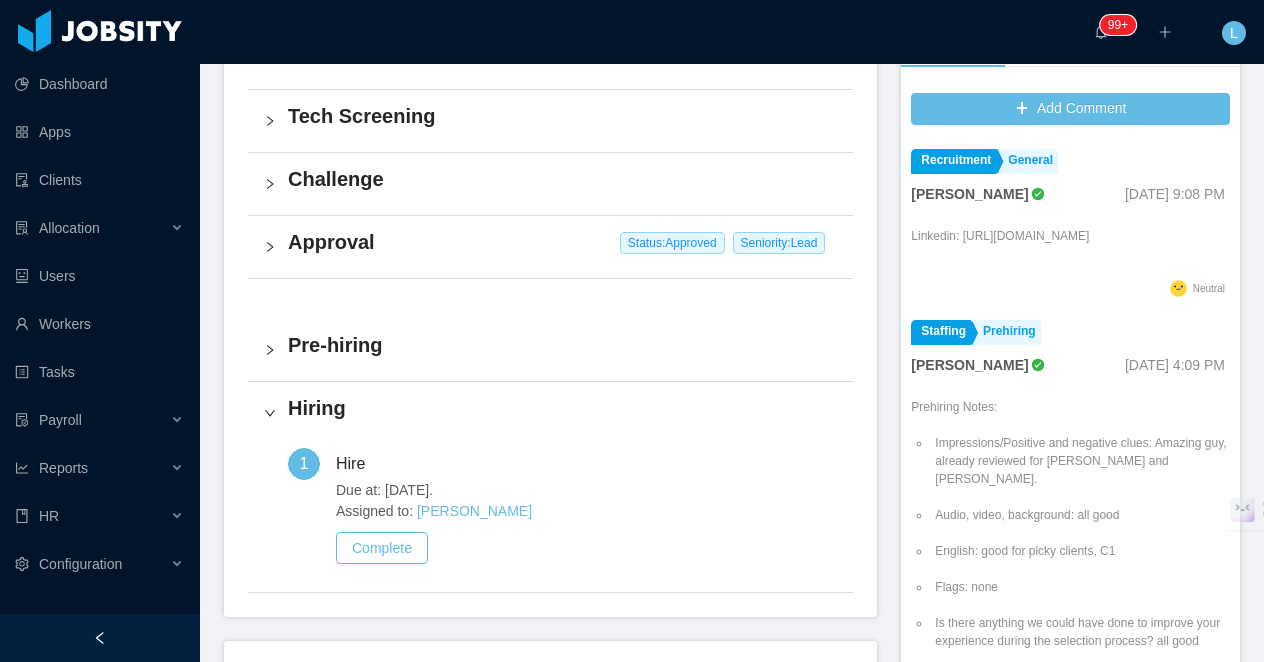 scroll, scrollTop: 728, scrollLeft: 0, axis: vertical 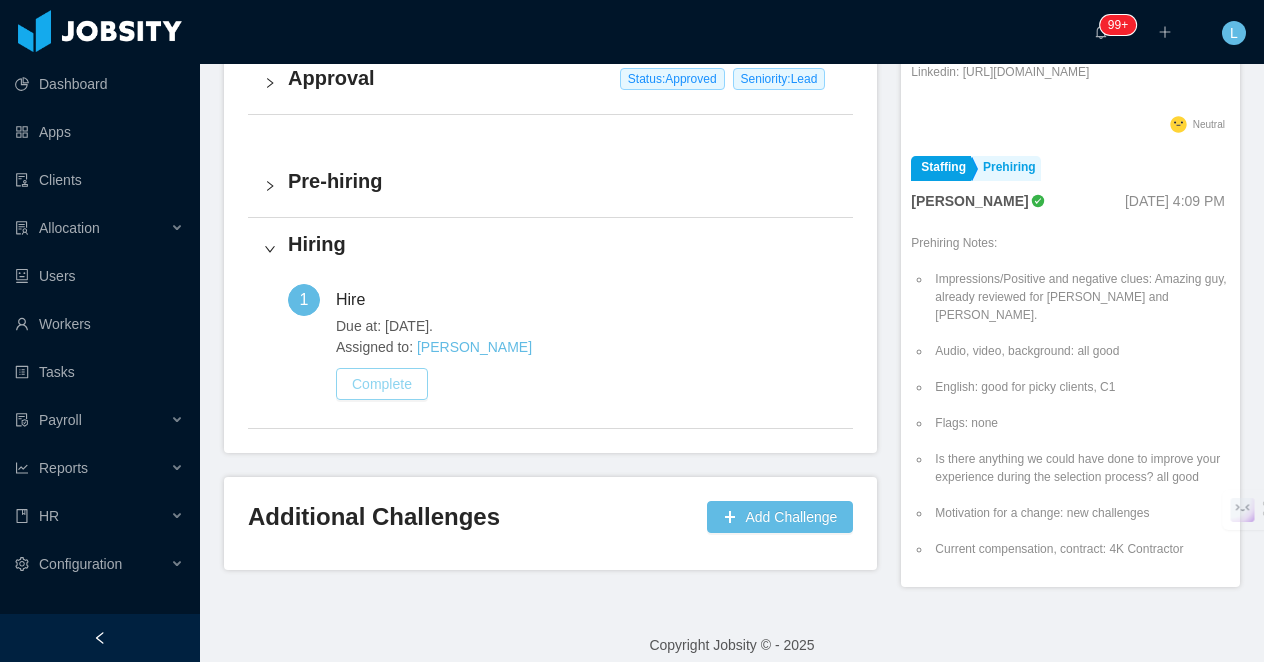 click on "Complete" at bounding box center (382, 384) 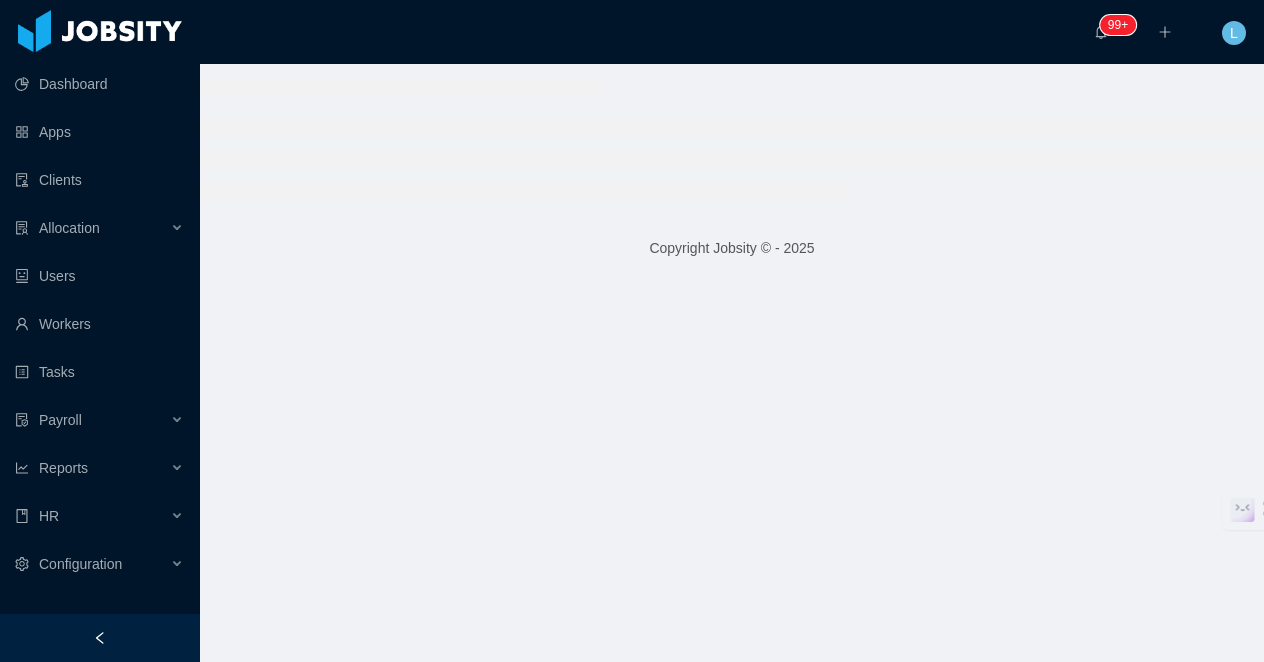 scroll, scrollTop: 0, scrollLeft: 0, axis: both 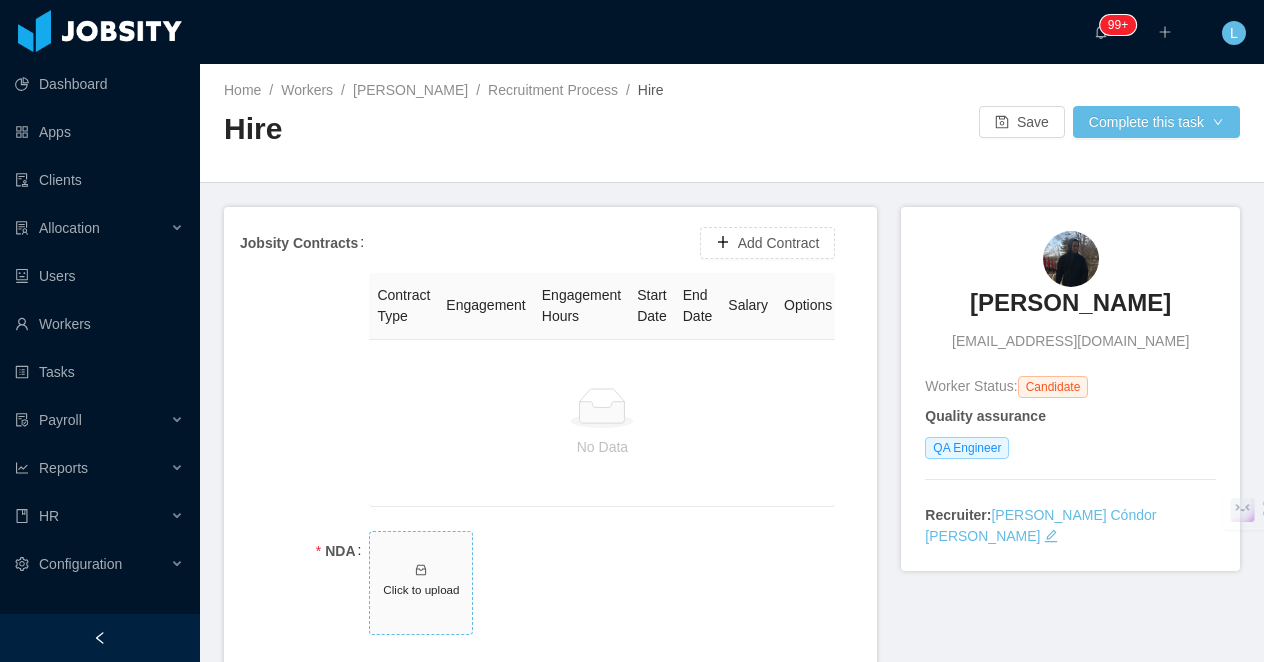 click on "Click to upload" at bounding box center (421, 583) 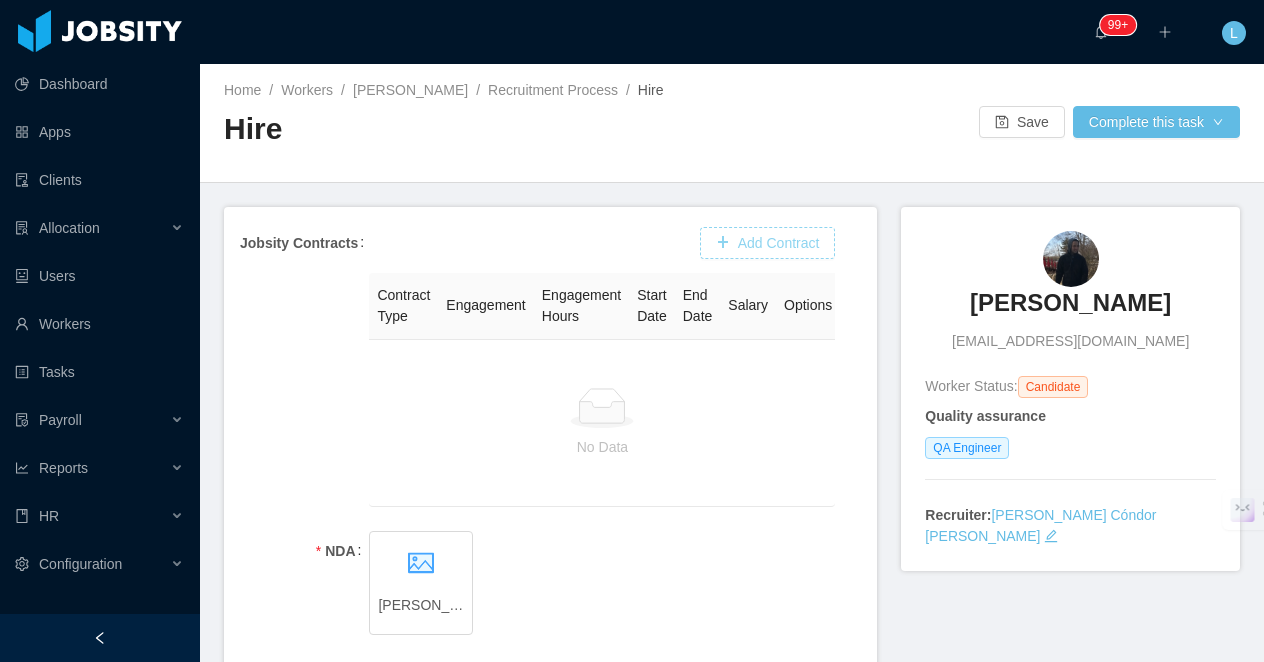 click on "Add Contract" at bounding box center [768, 243] 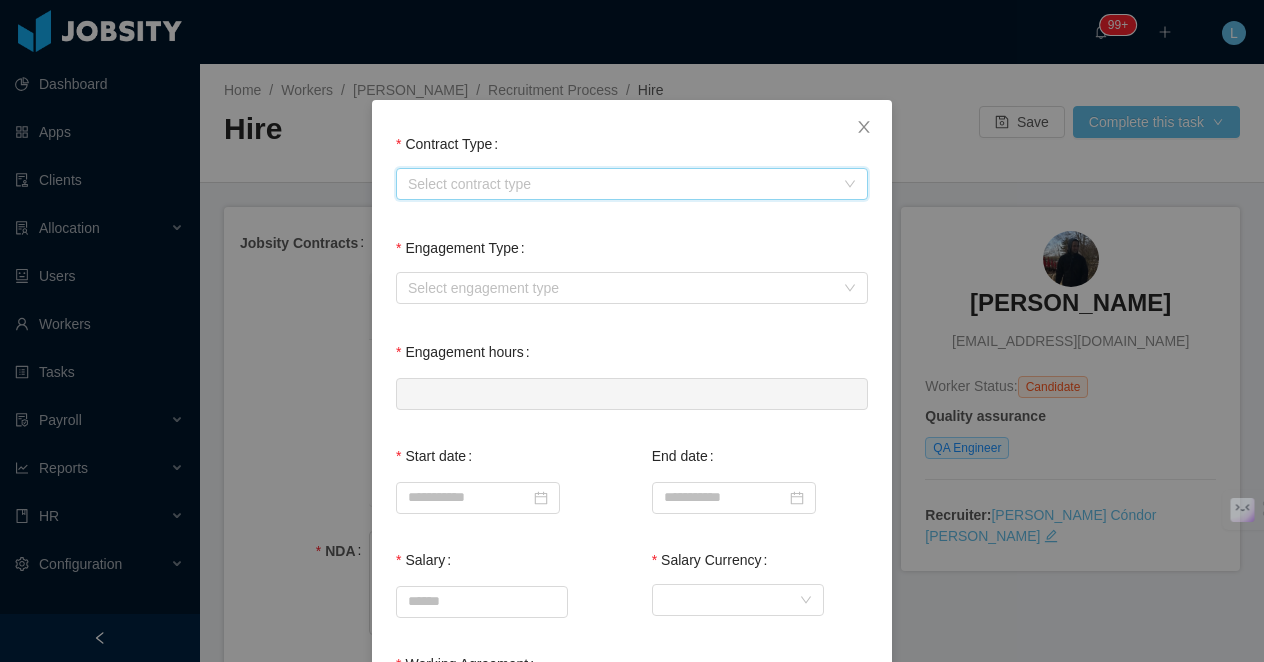 click on "Select contract type" at bounding box center [625, 184] 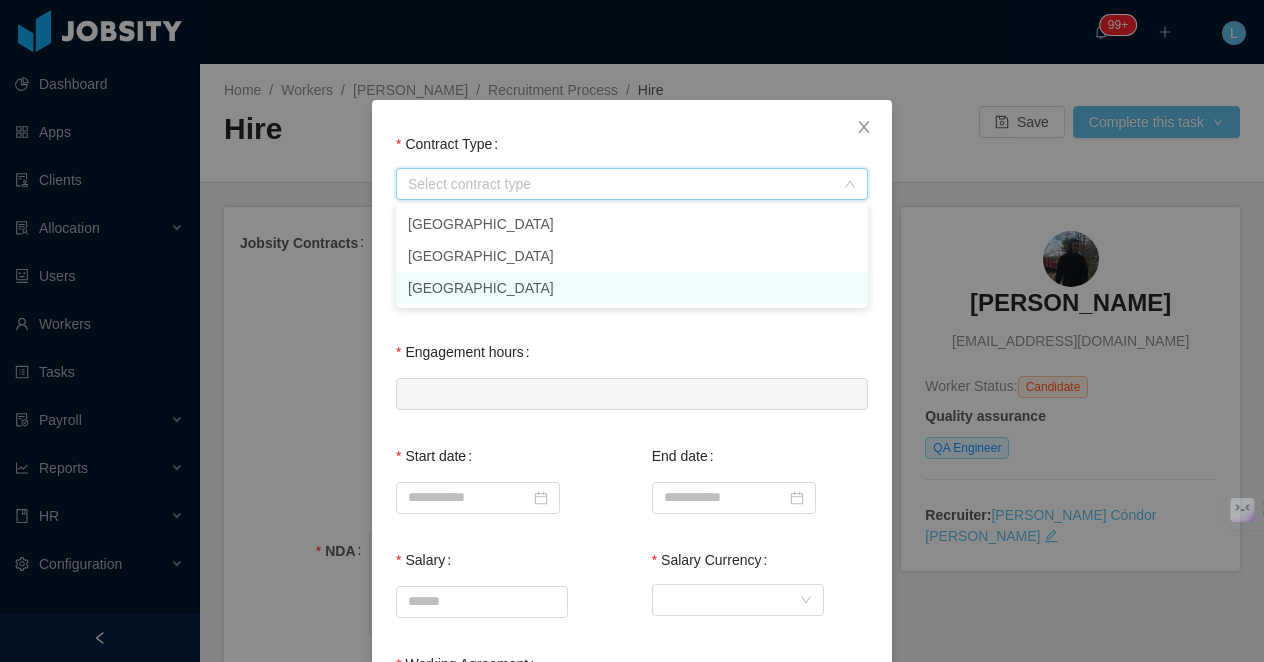 click on "USA" at bounding box center (632, 288) 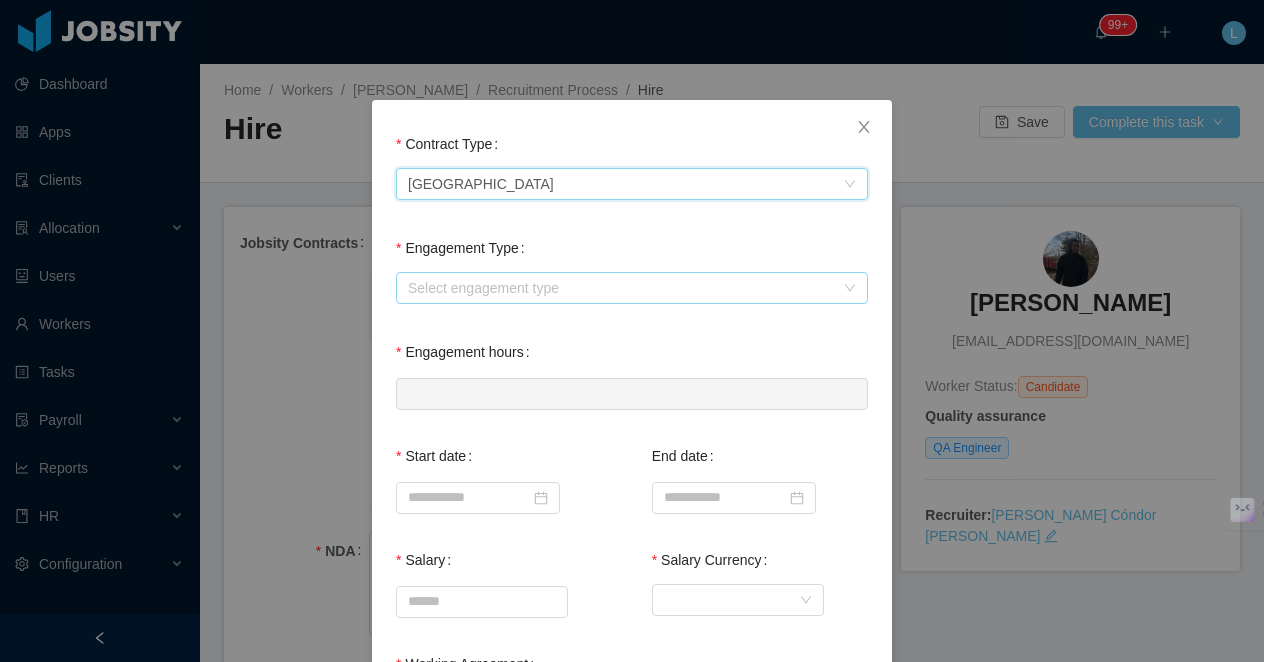 click on "Select engagement type" at bounding box center [621, 288] 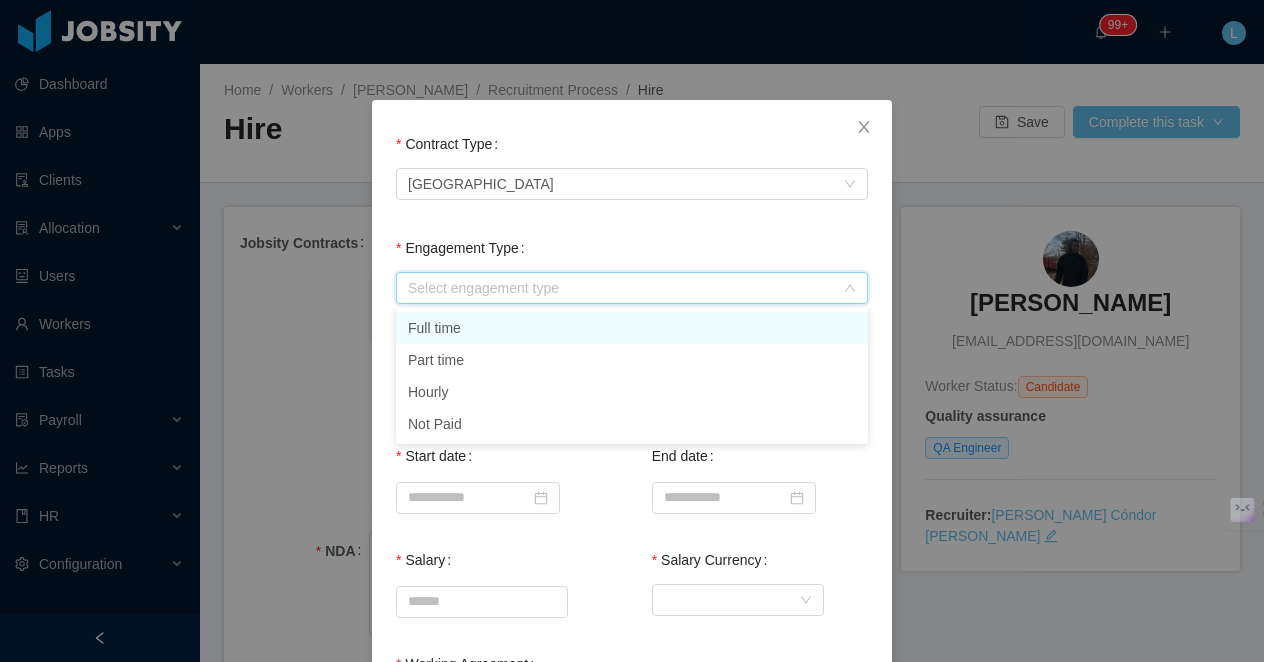 click on "Full time" at bounding box center [632, 328] 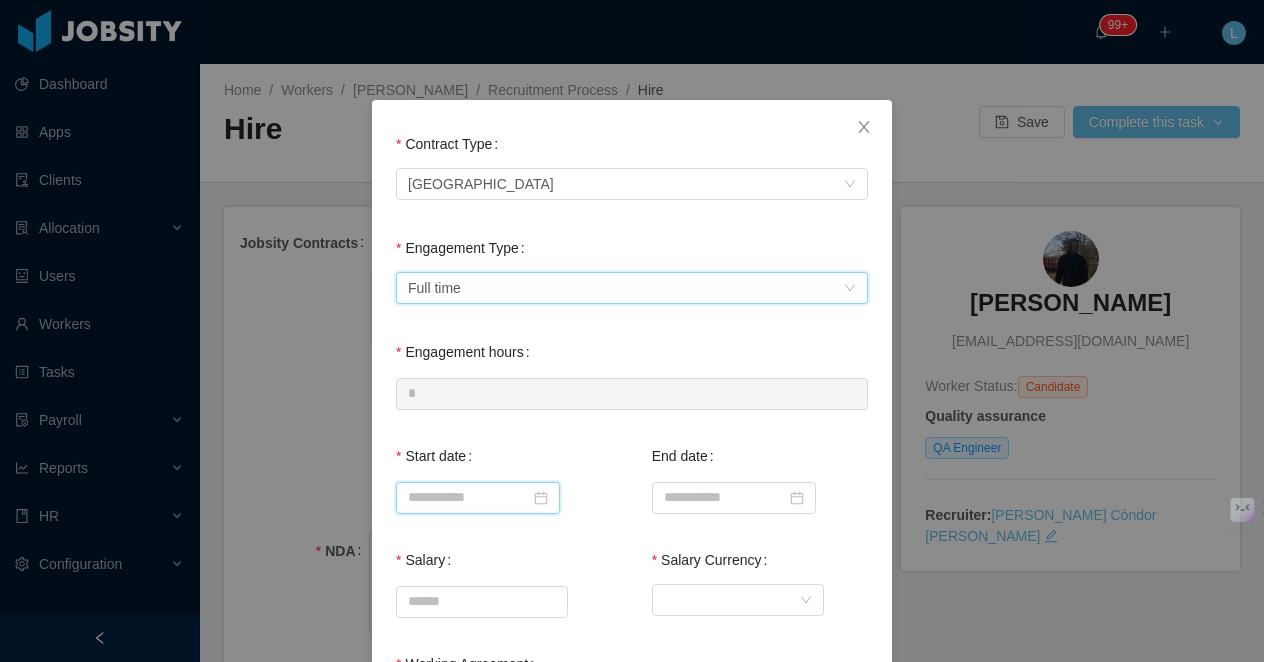 click at bounding box center (478, 498) 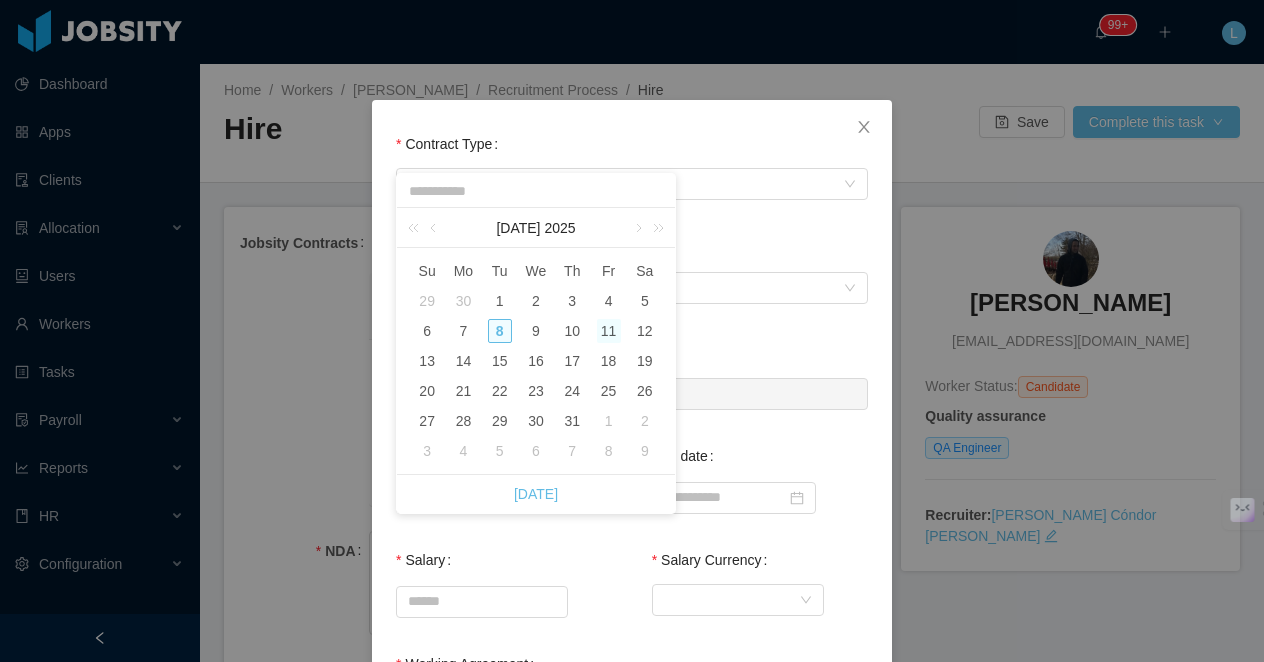 click on "11" at bounding box center [609, 331] 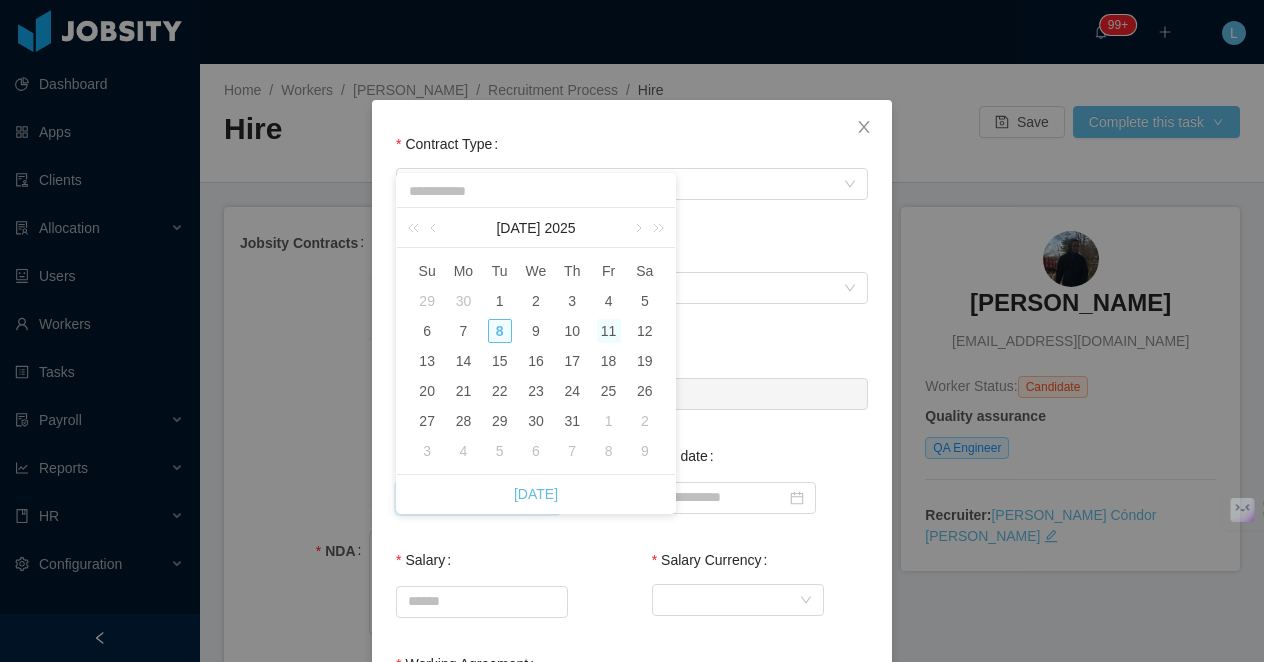 type on "**********" 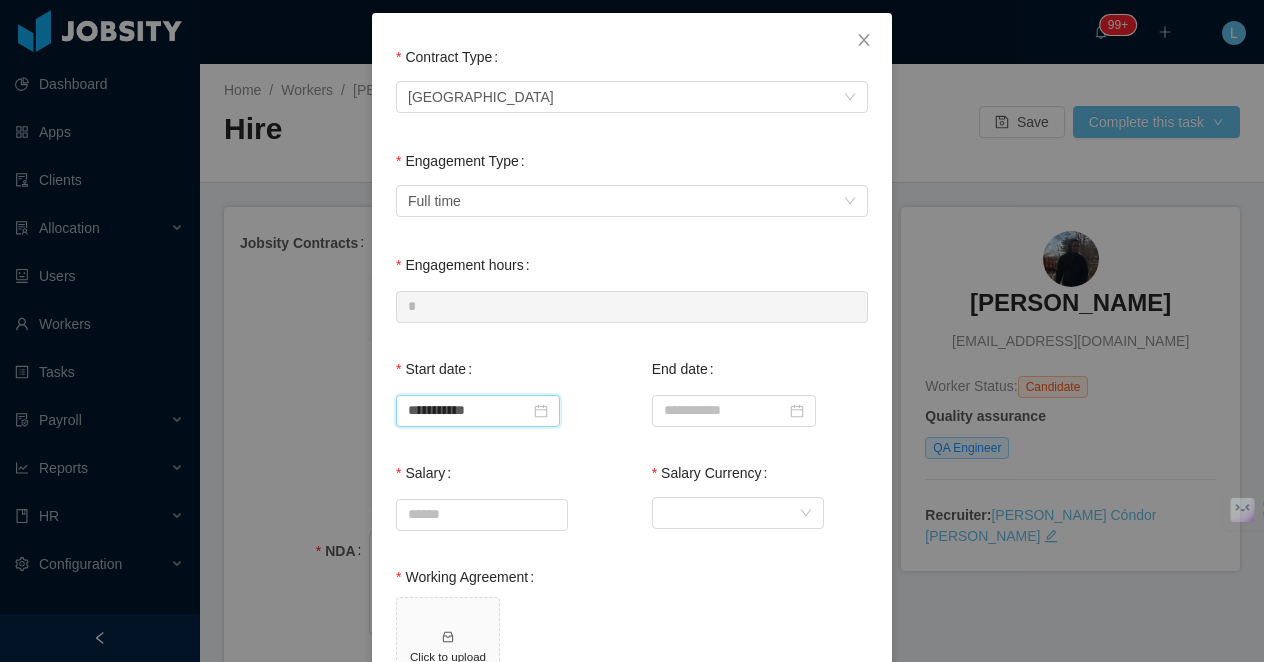 scroll, scrollTop: 222, scrollLeft: 0, axis: vertical 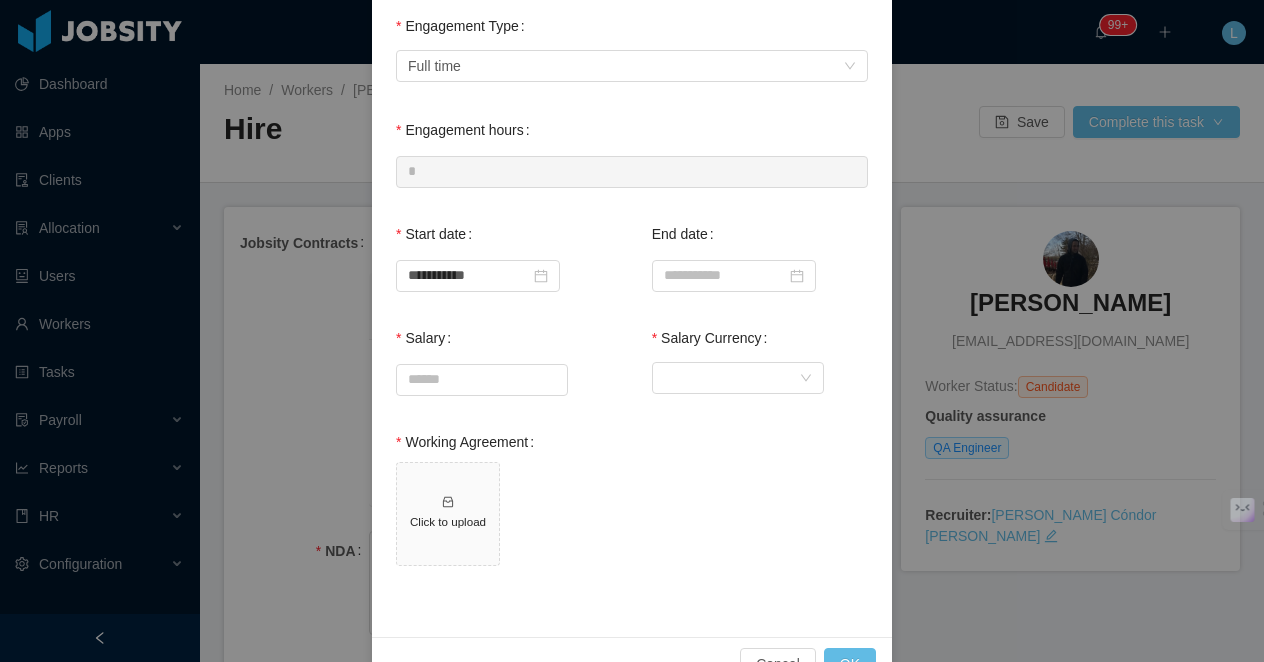 click at bounding box center (514, 378) 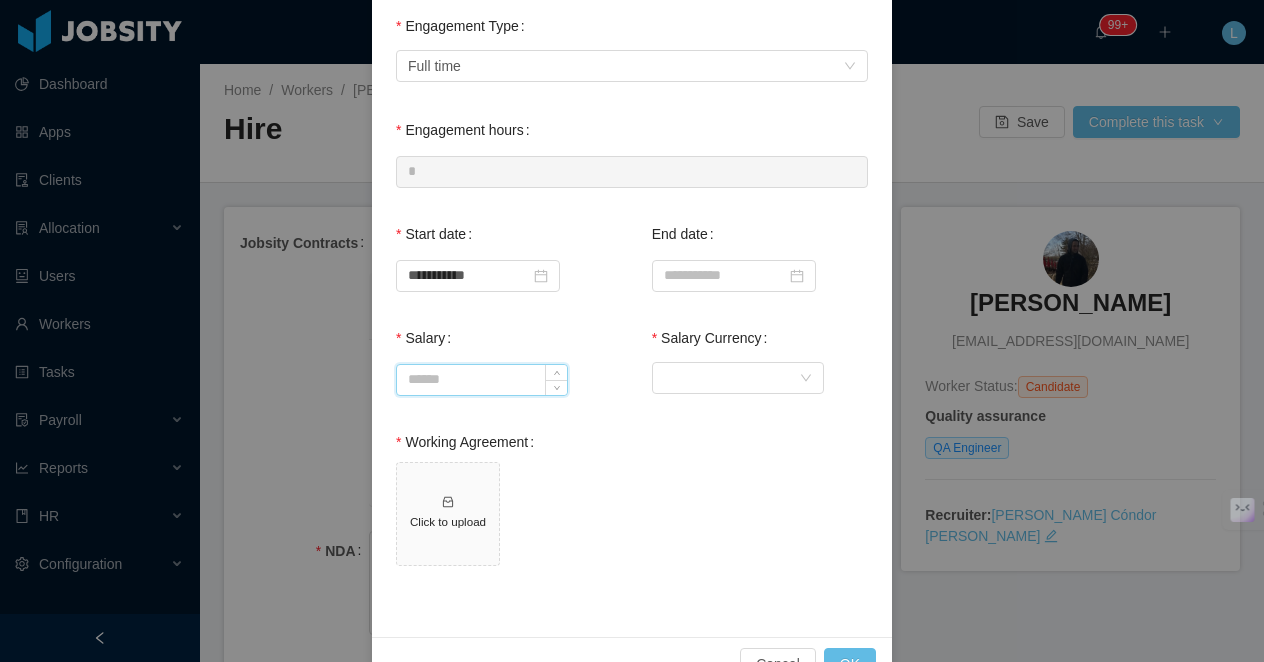 click on "Salary" at bounding box center (482, 380) 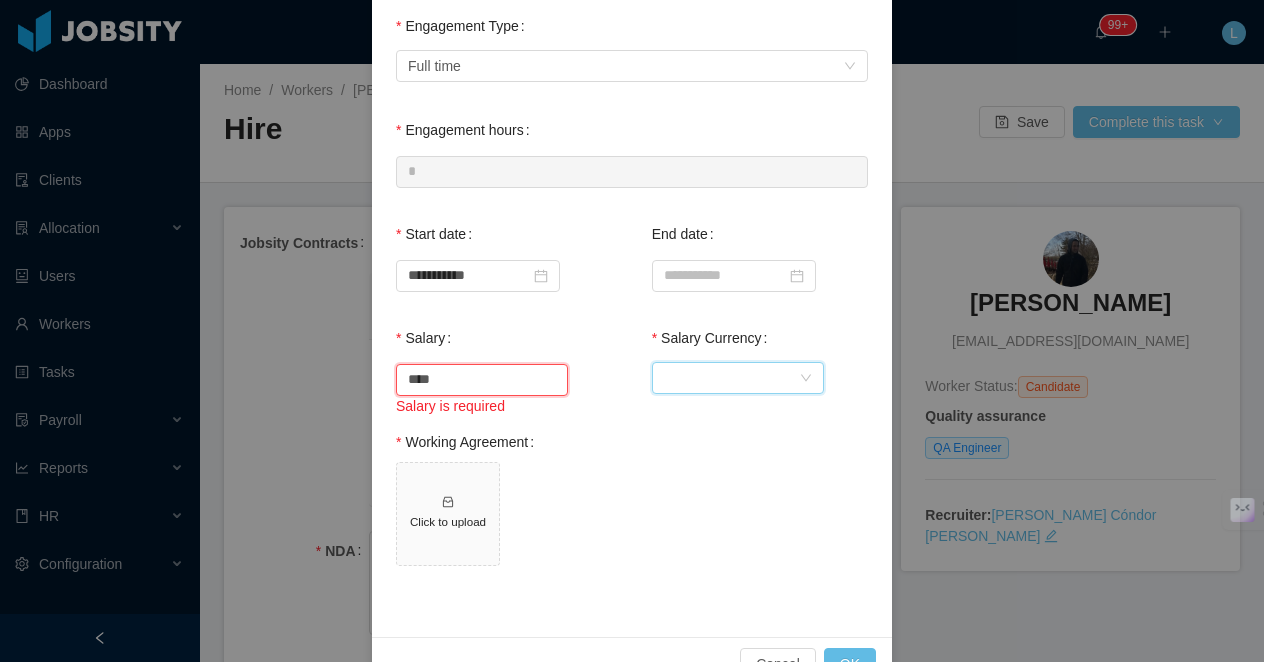 type on "*******" 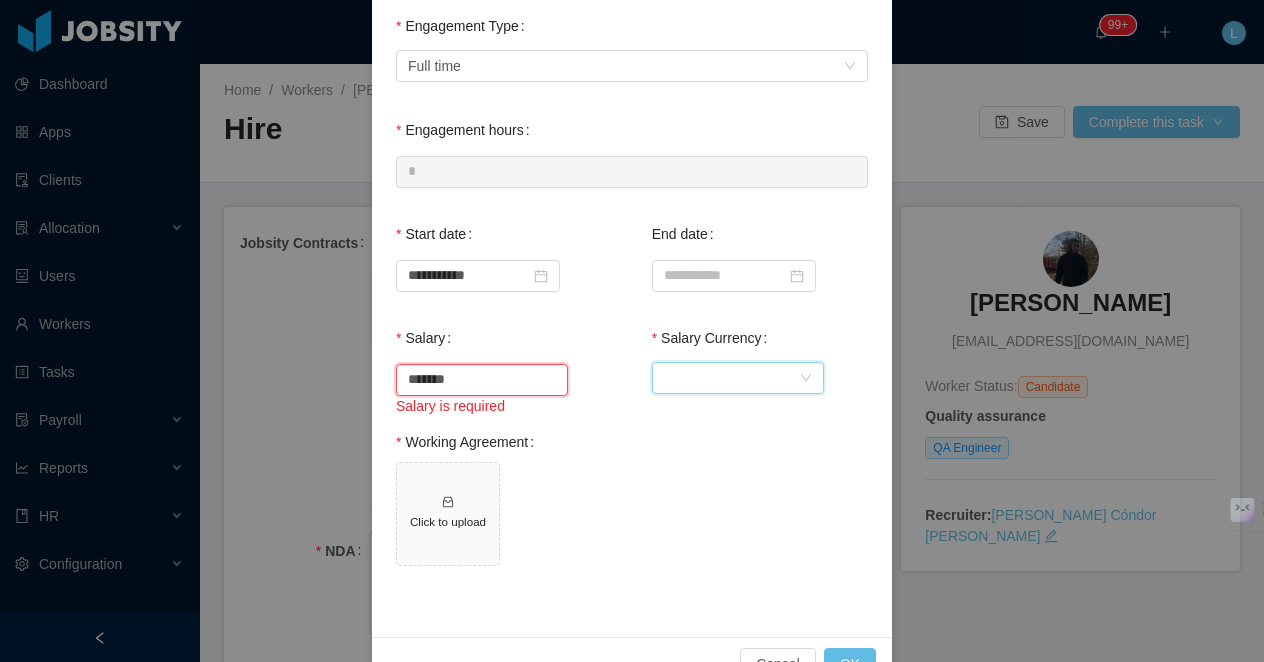 click on "Currency" at bounding box center [731, 378] 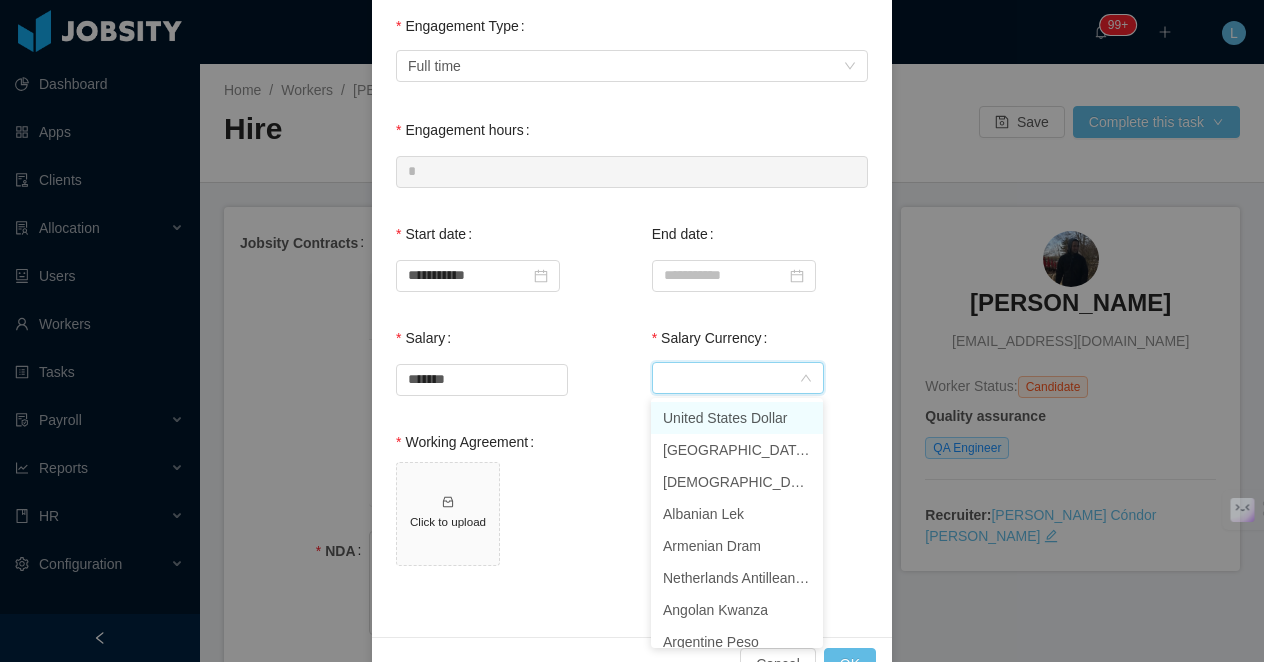 click on "United States Dollar" at bounding box center [737, 418] 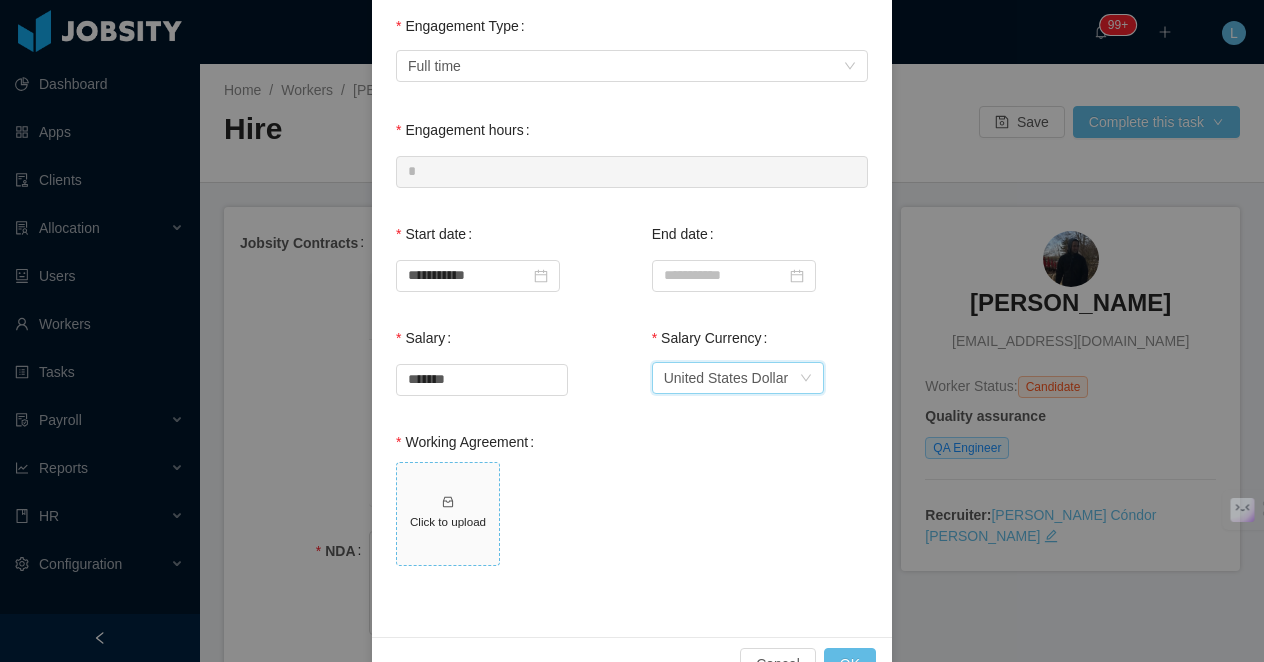 click on "Click to upload" at bounding box center (448, 521) 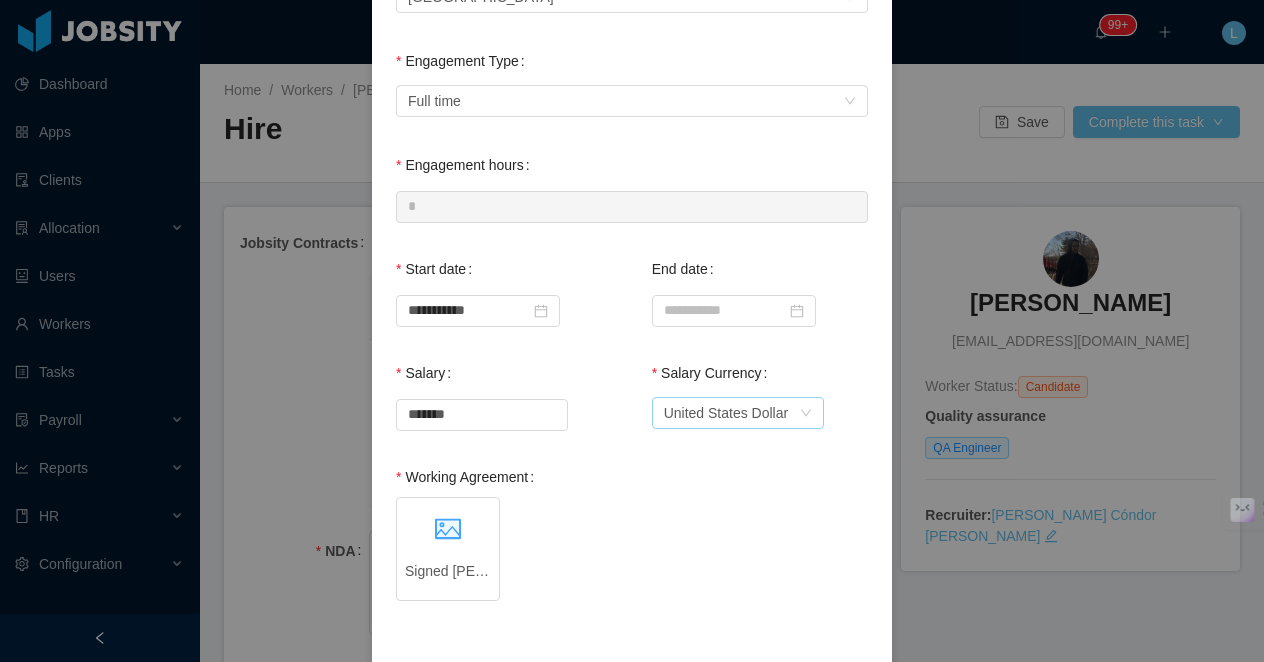 scroll, scrollTop: 274, scrollLeft: 0, axis: vertical 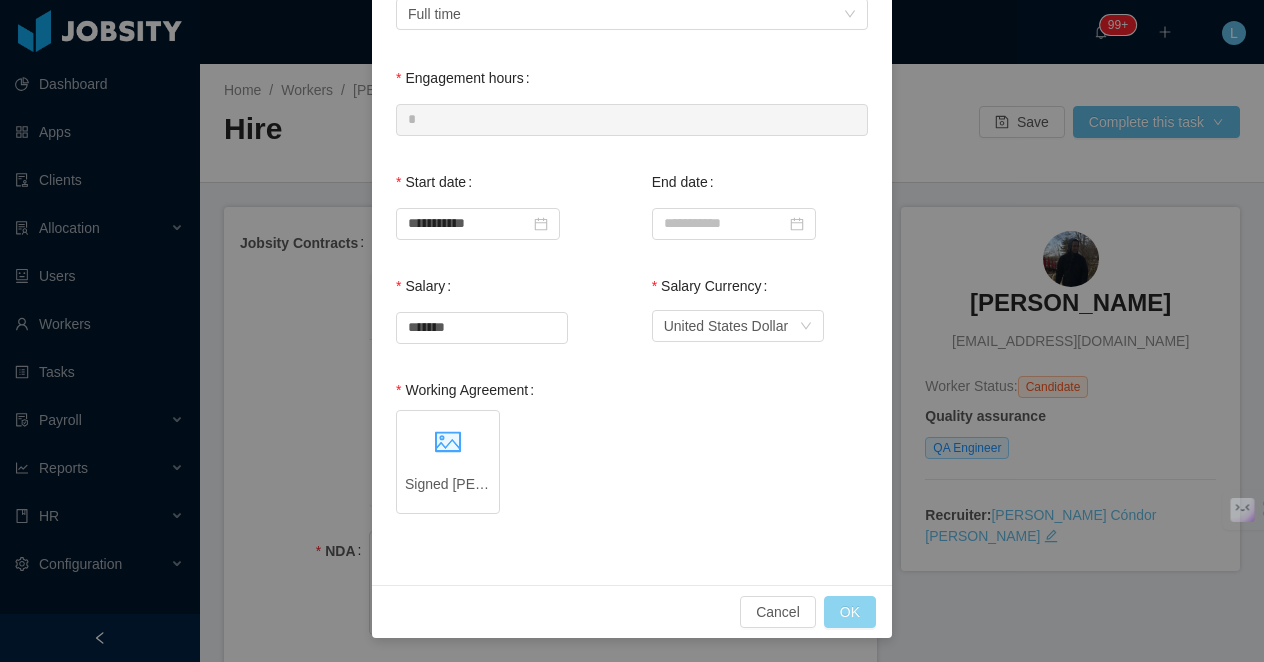 click on "OK" at bounding box center [850, 612] 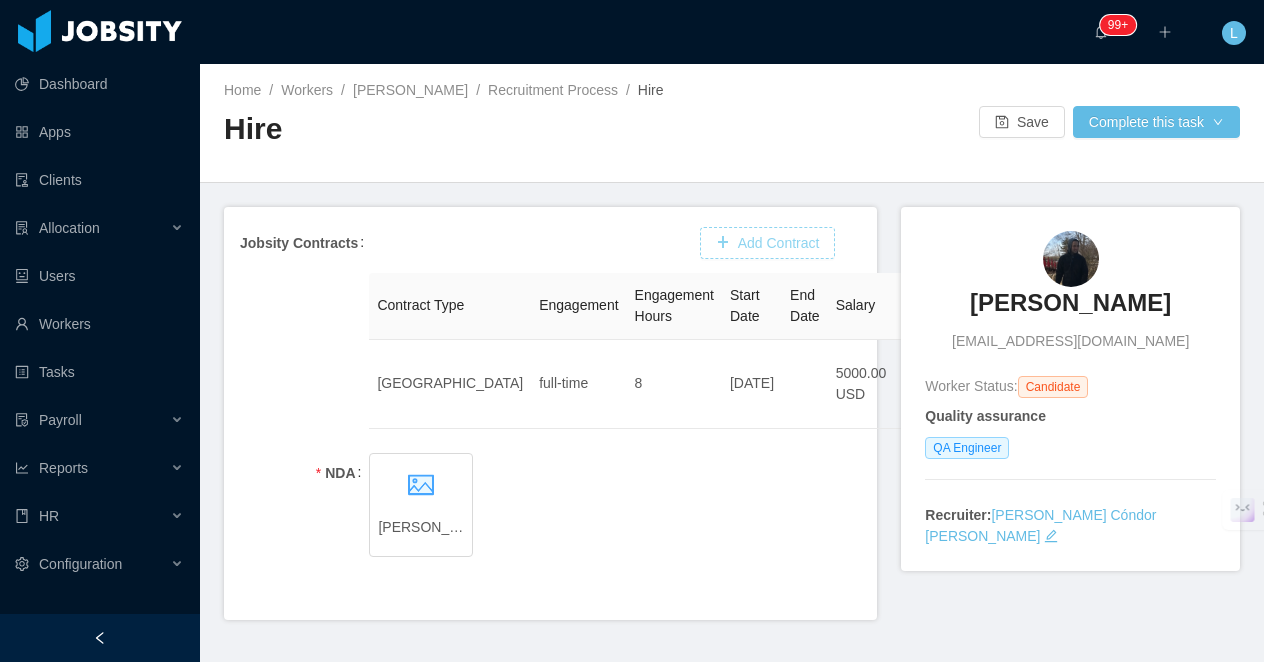 scroll, scrollTop: 174, scrollLeft: 0, axis: vertical 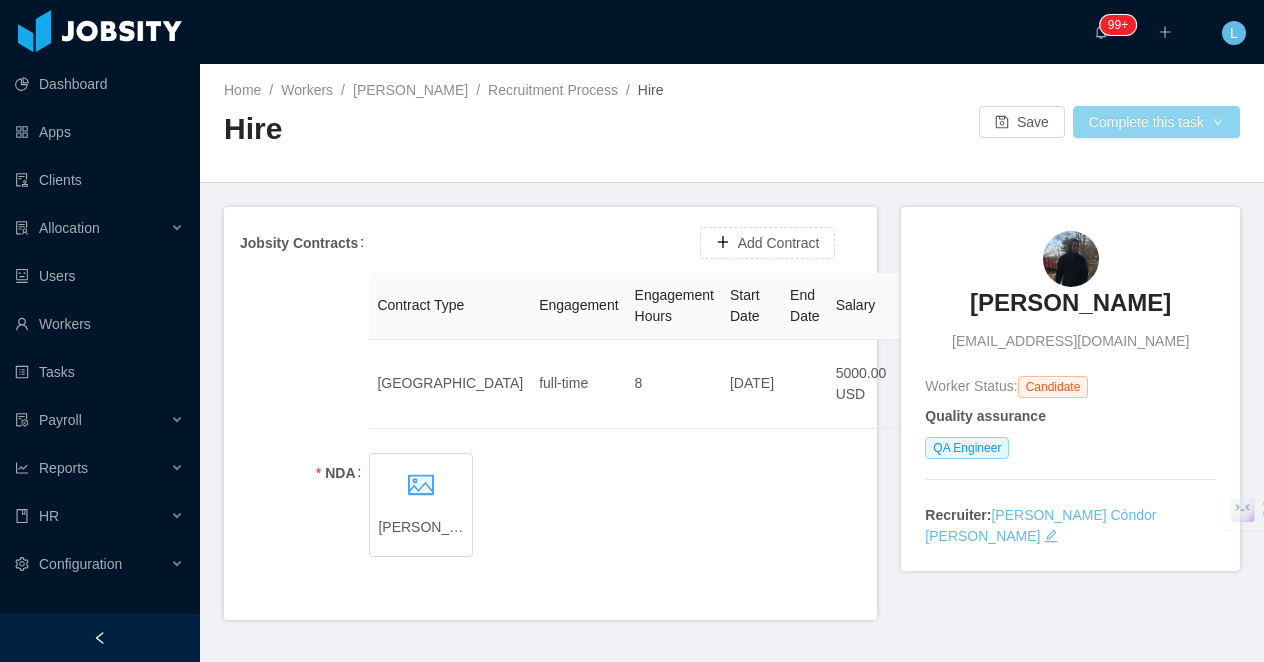 click on "Complete this task" at bounding box center [1156, 122] 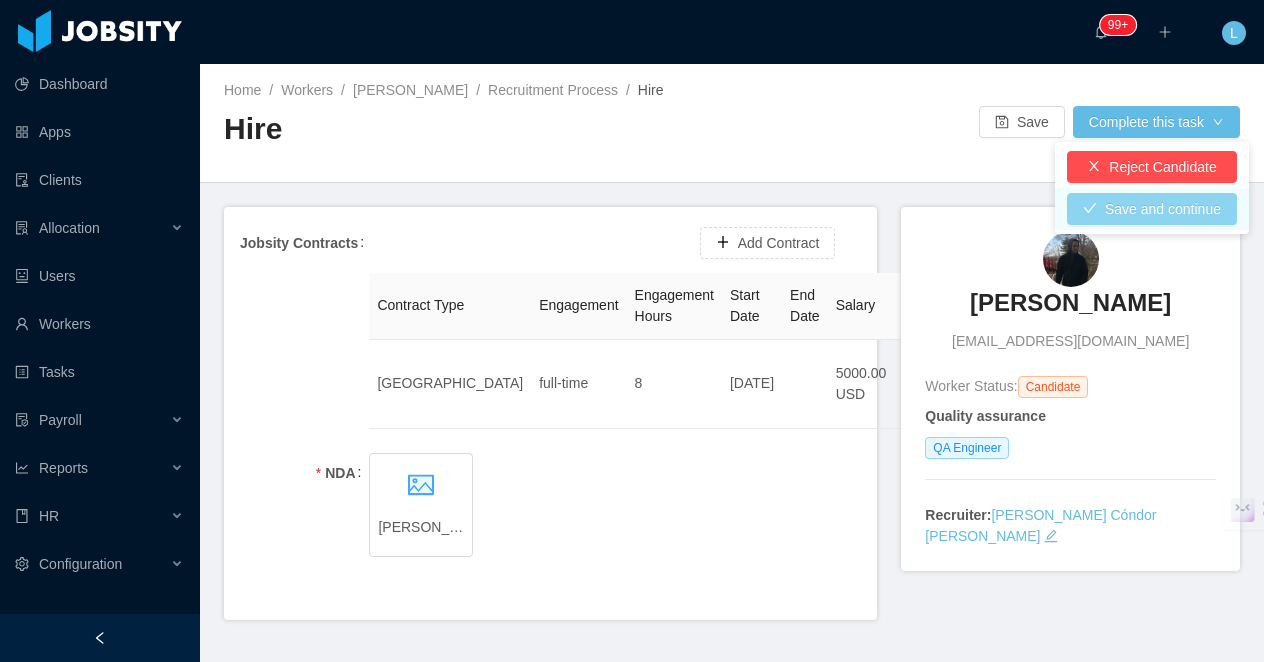 click on "Save and continue" at bounding box center [1152, 209] 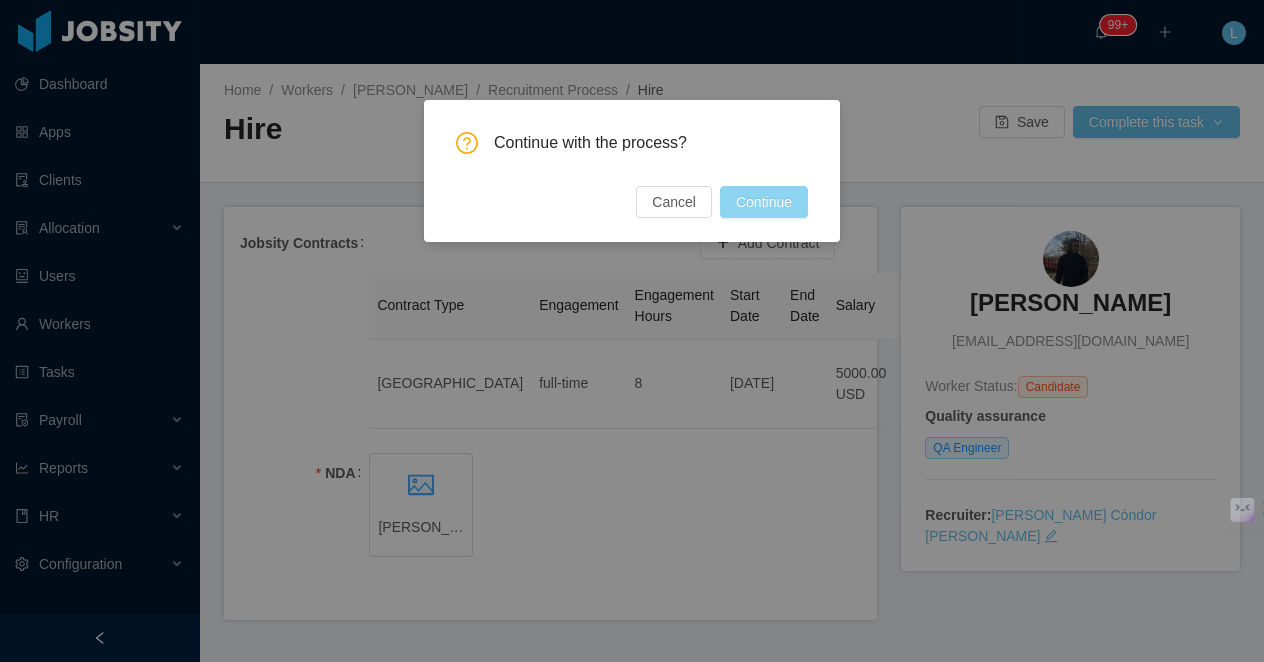 click on "Continue" at bounding box center [764, 202] 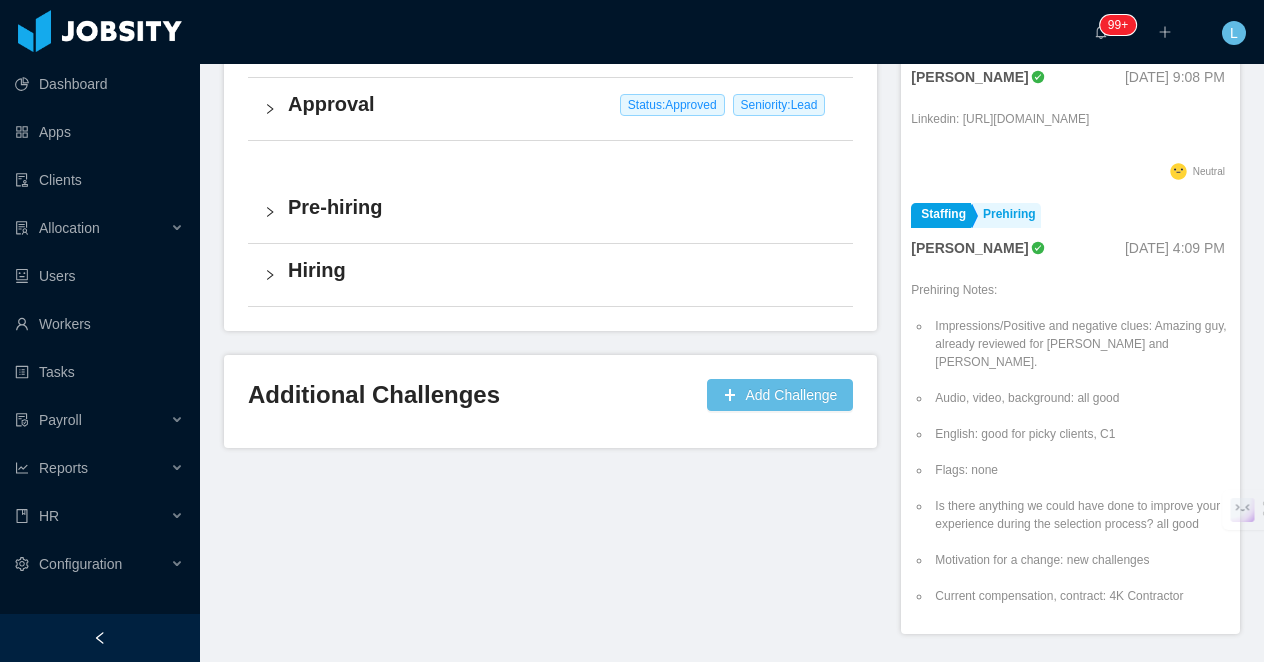 scroll, scrollTop: 725, scrollLeft: 0, axis: vertical 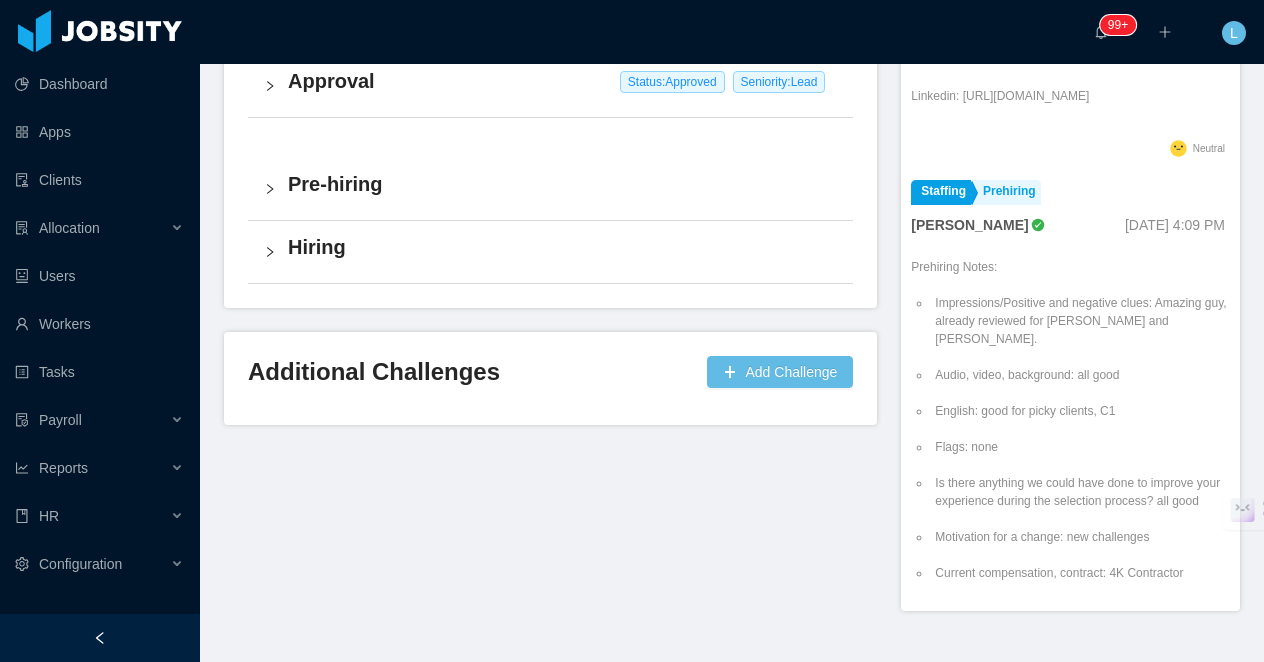 click on "Hiring" at bounding box center [562, 247] 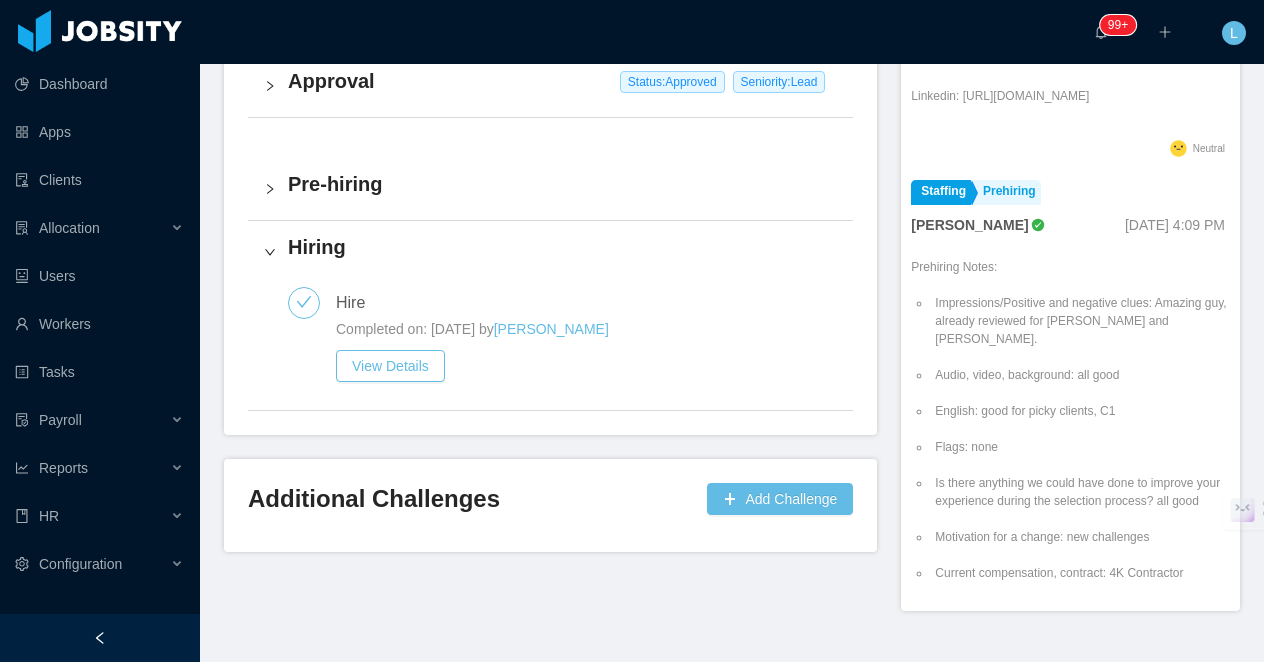 scroll, scrollTop: 0, scrollLeft: 0, axis: both 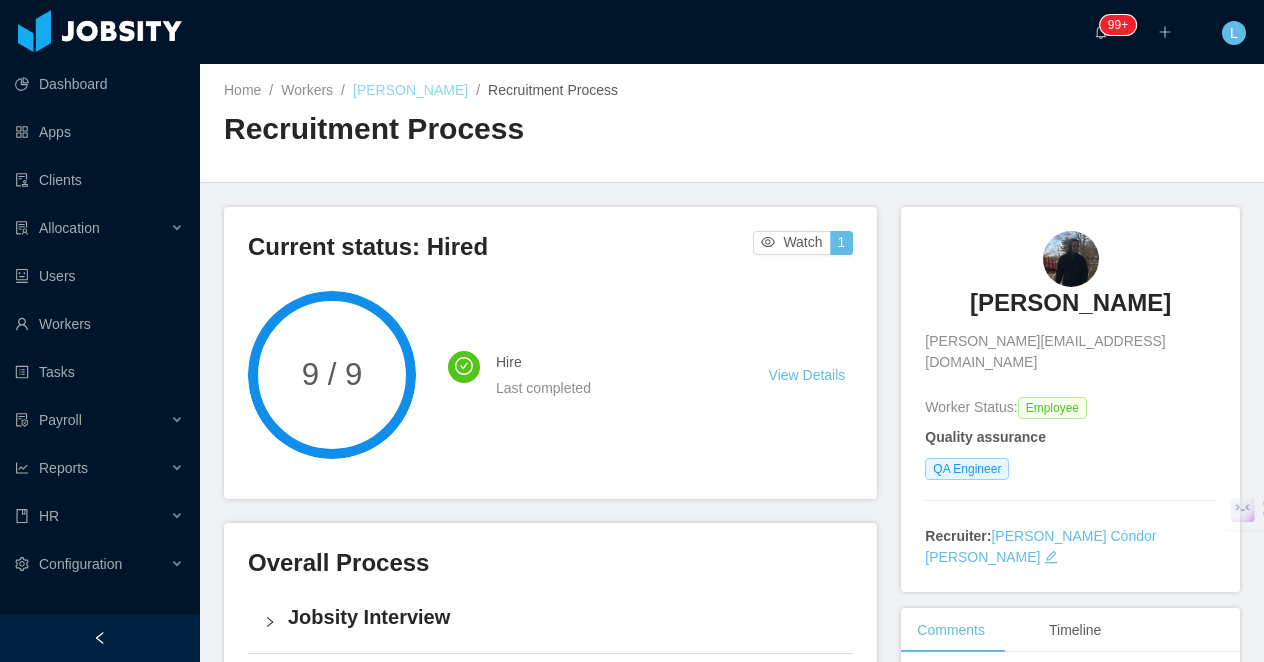 click on "[PERSON_NAME]" at bounding box center (410, 90) 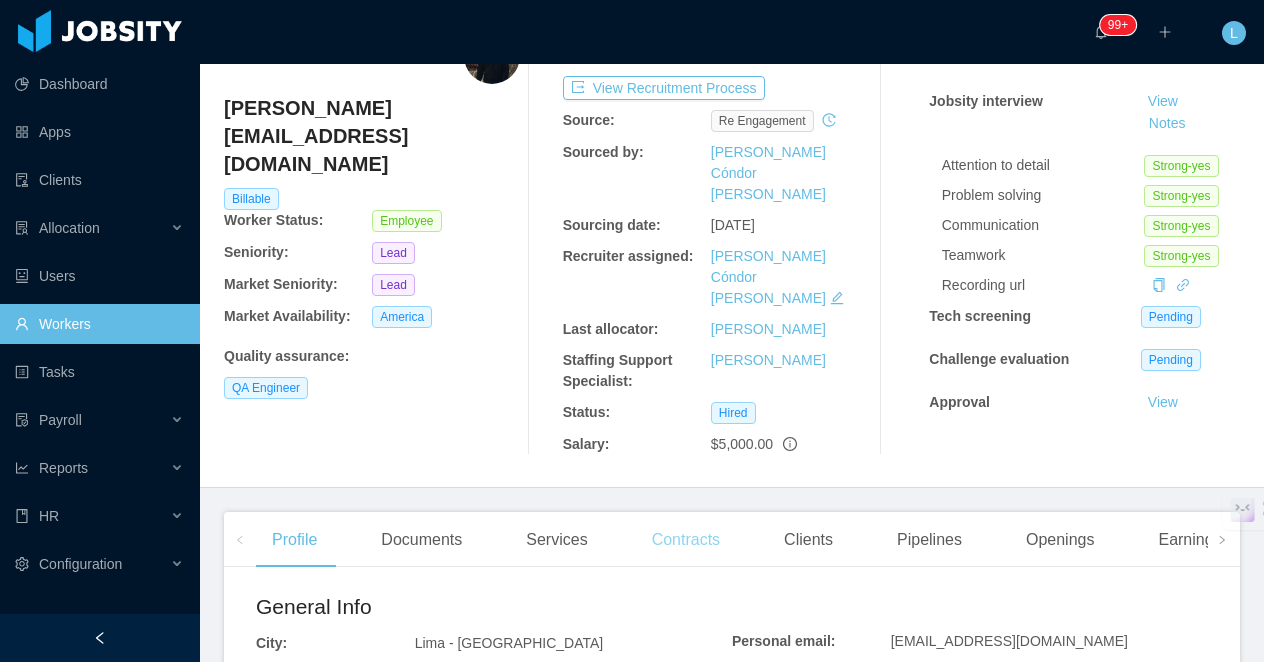 scroll, scrollTop: 115, scrollLeft: 0, axis: vertical 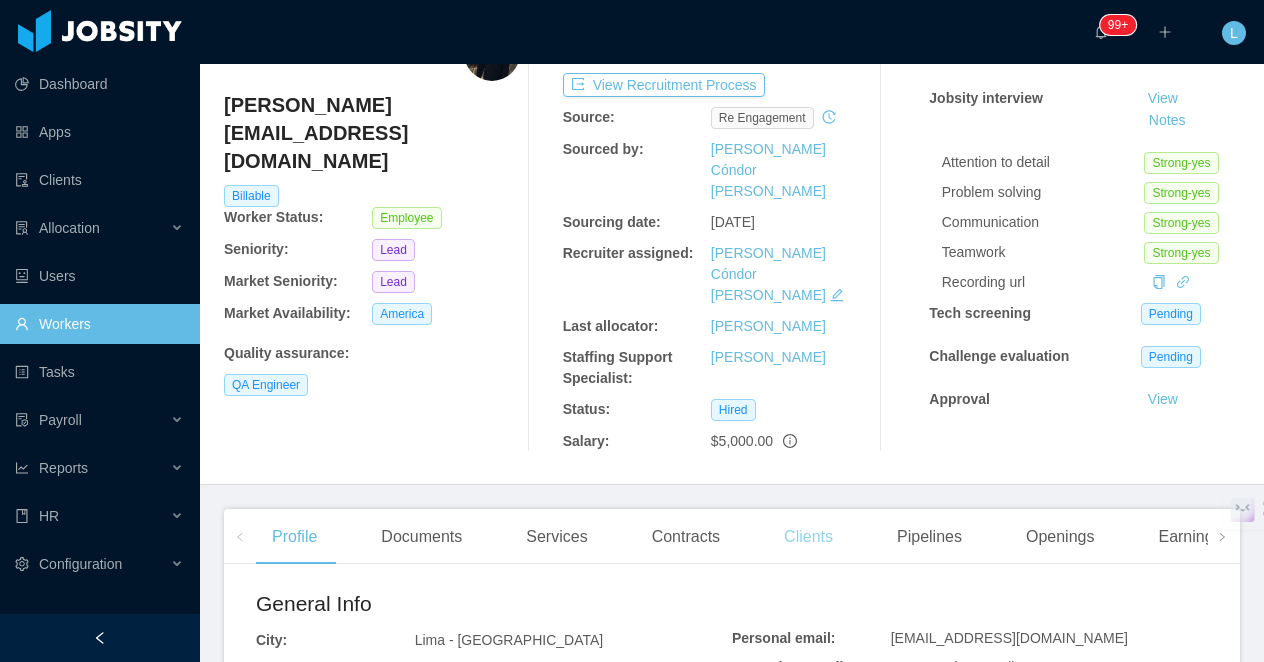 click on "Clients" at bounding box center (808, 537) 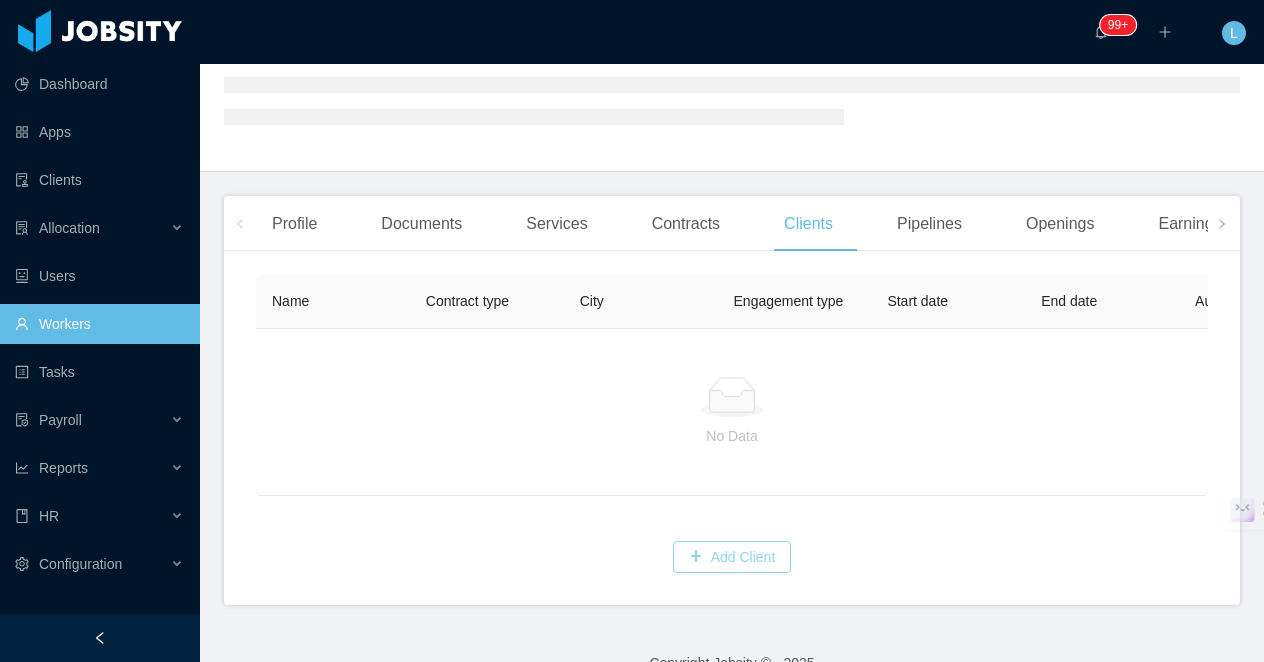 scroll, scrollTop: 249, scrollLeft: 0, axis: vertical 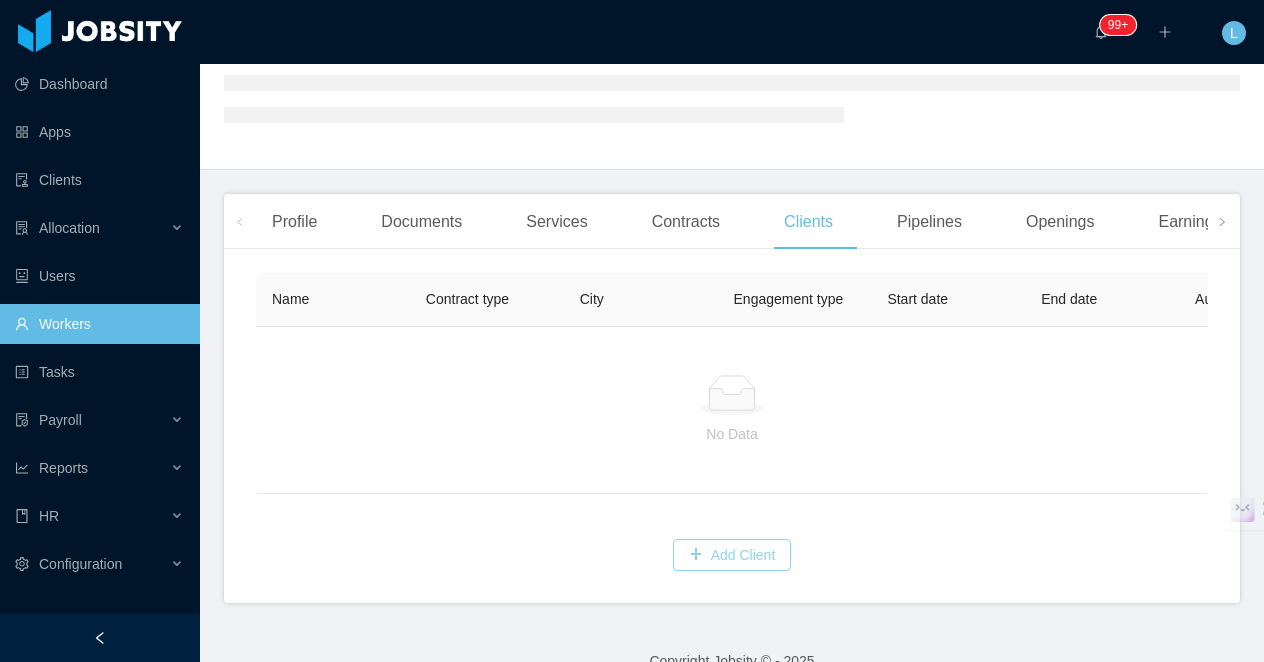 click on "Add Client" at bounding box center [732, 555] 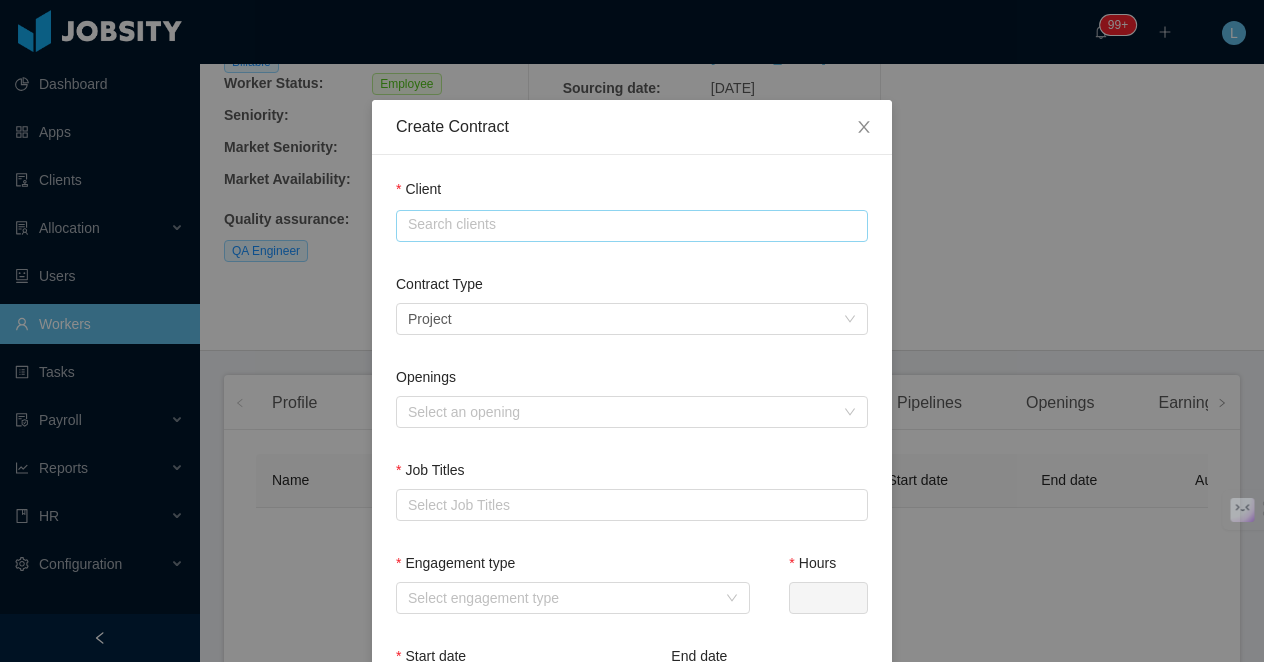 click at bounding box center [632, 226] 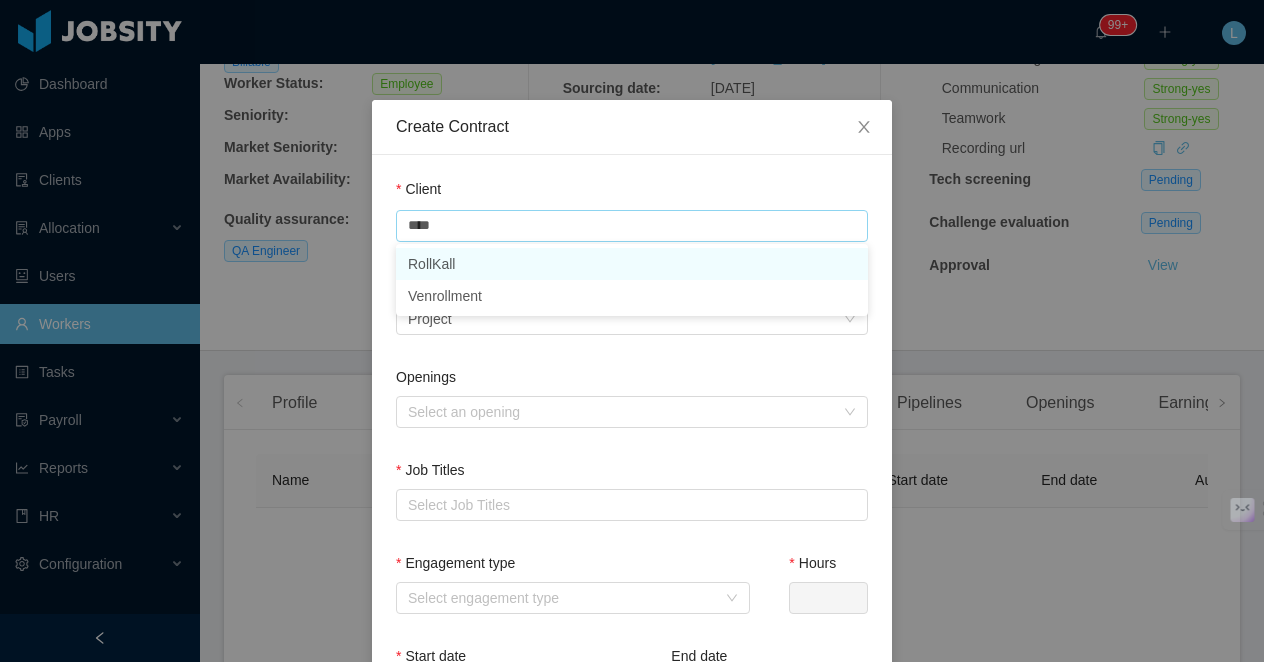 click on "RollKall" at bounding box center (632, 264) 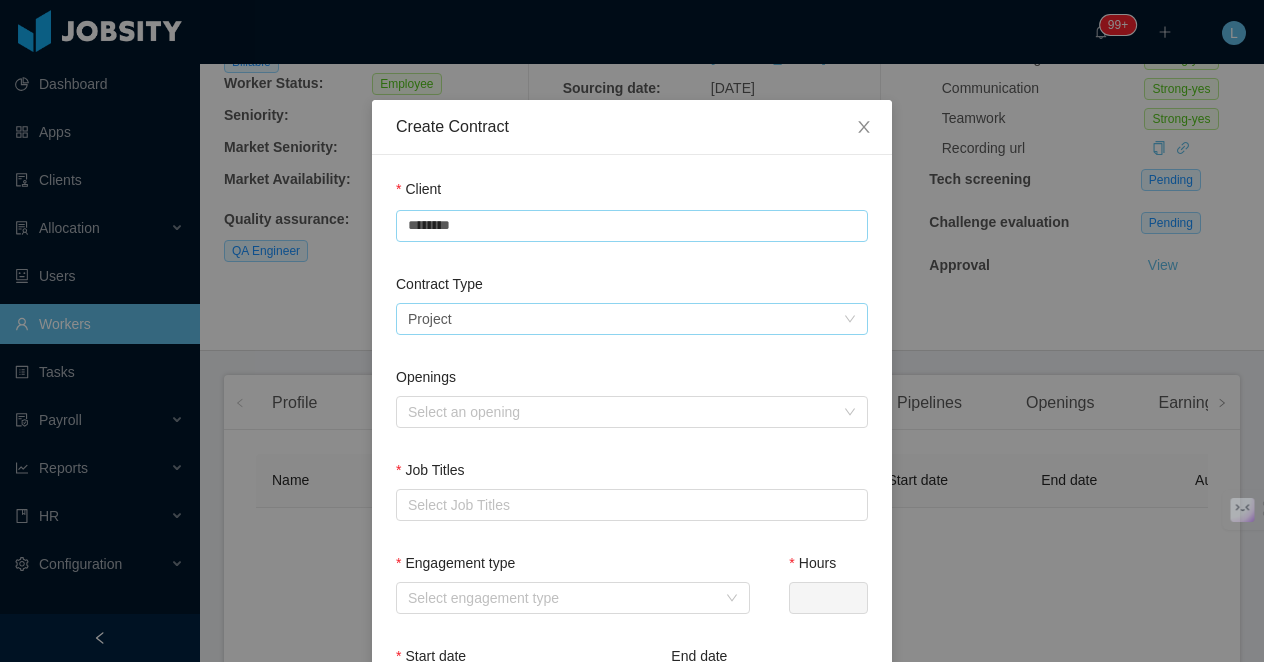 type on "********" 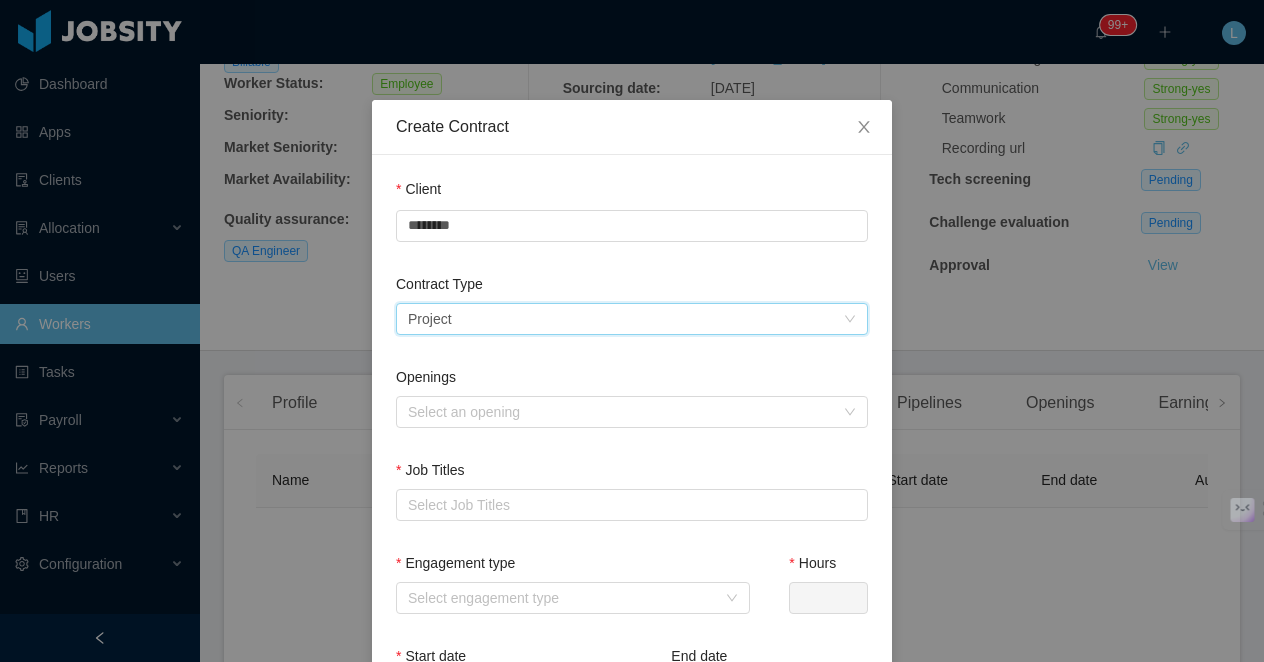 click on "Select a contract type Project" at bounding box center [625, 319] 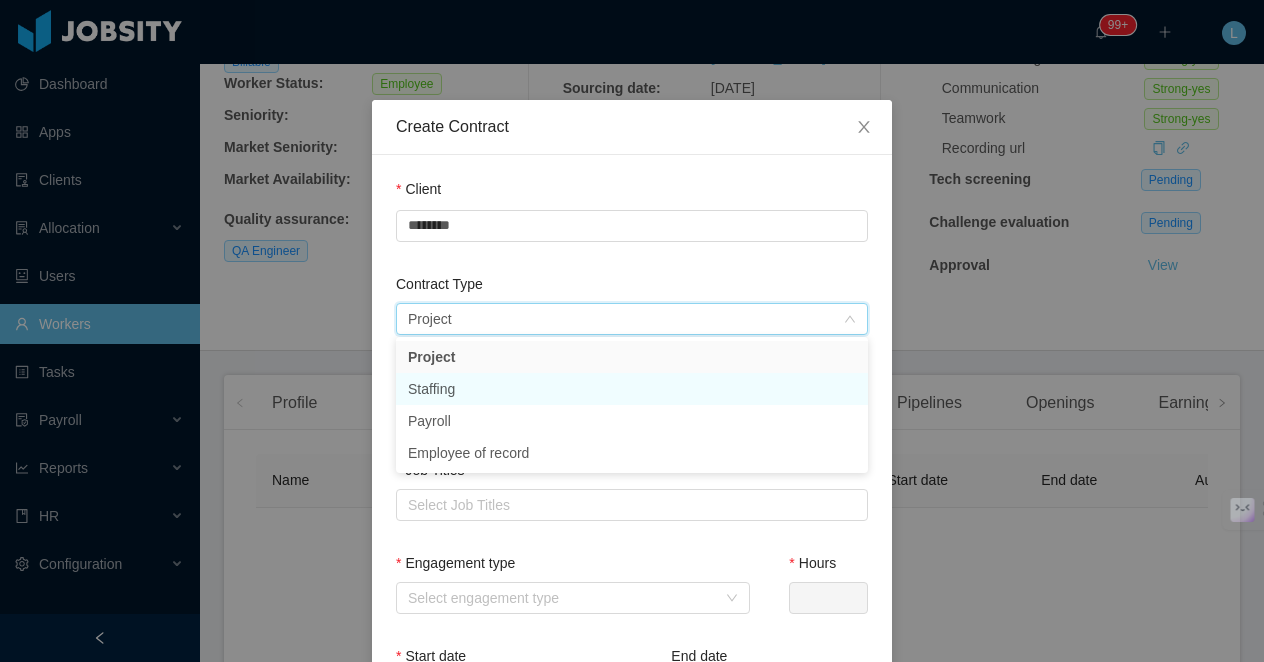 click on "Staffing" at bounding box center (632, 389) 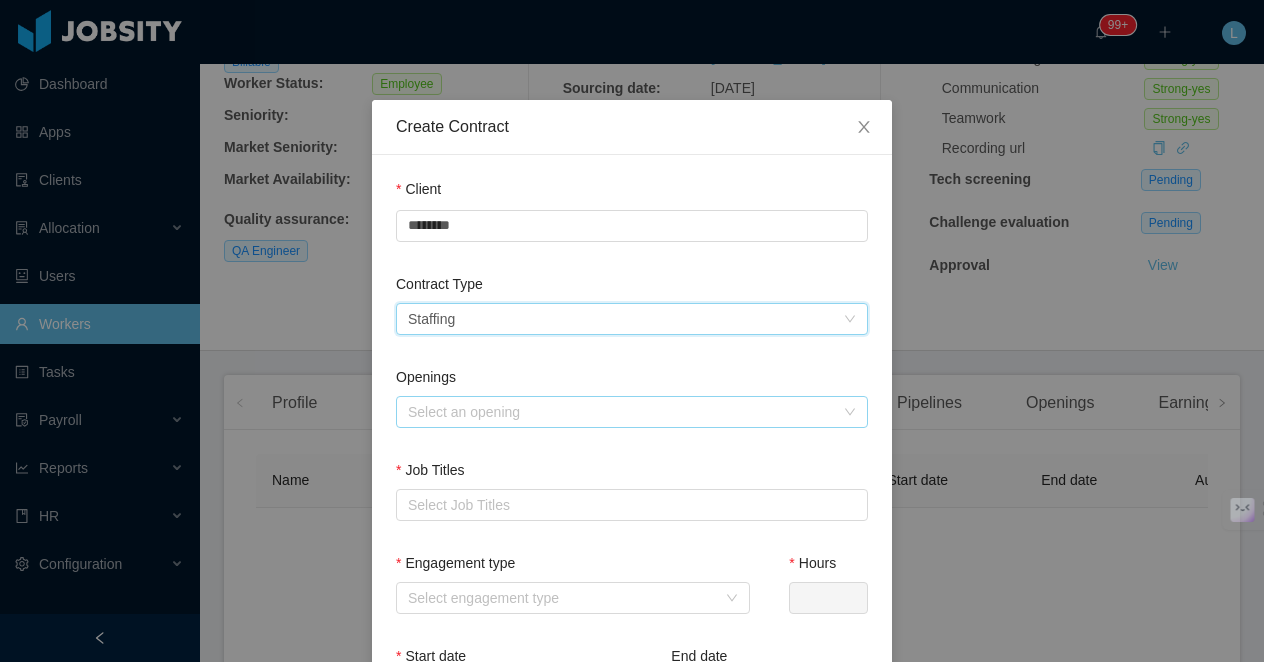 click on "Select an opening" at bounding box center [621, 412] 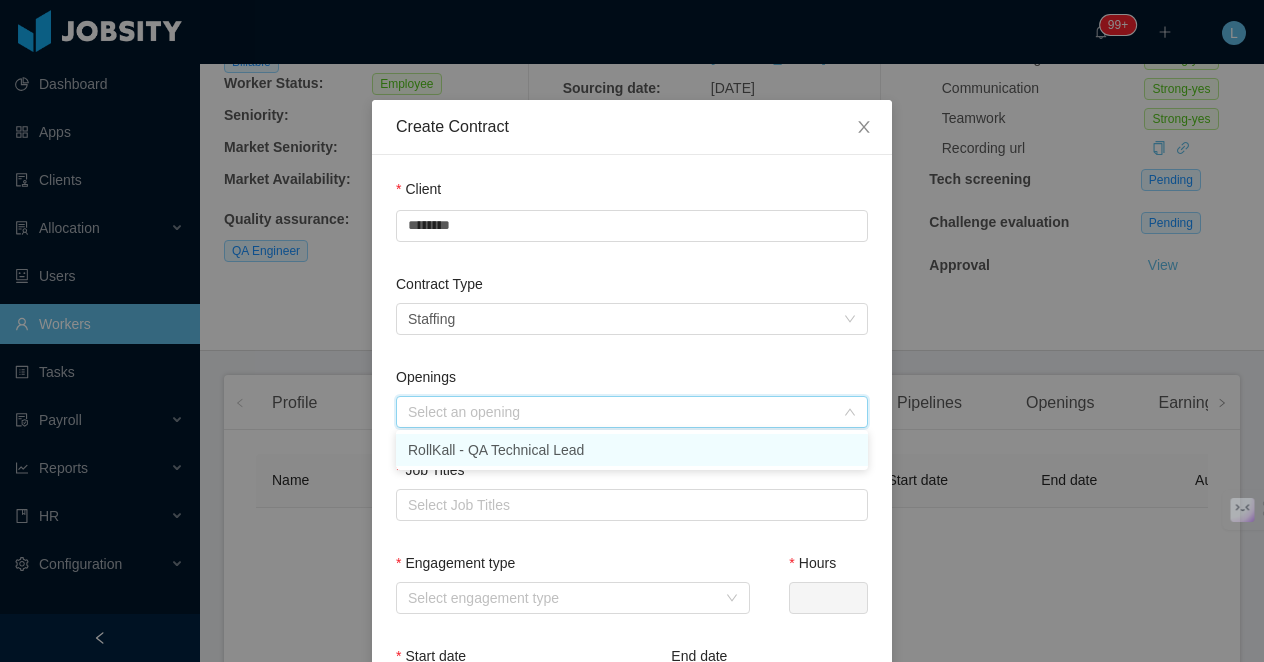 click on "RollKall - QA Technical Lead" at bounding box center [632, 450] 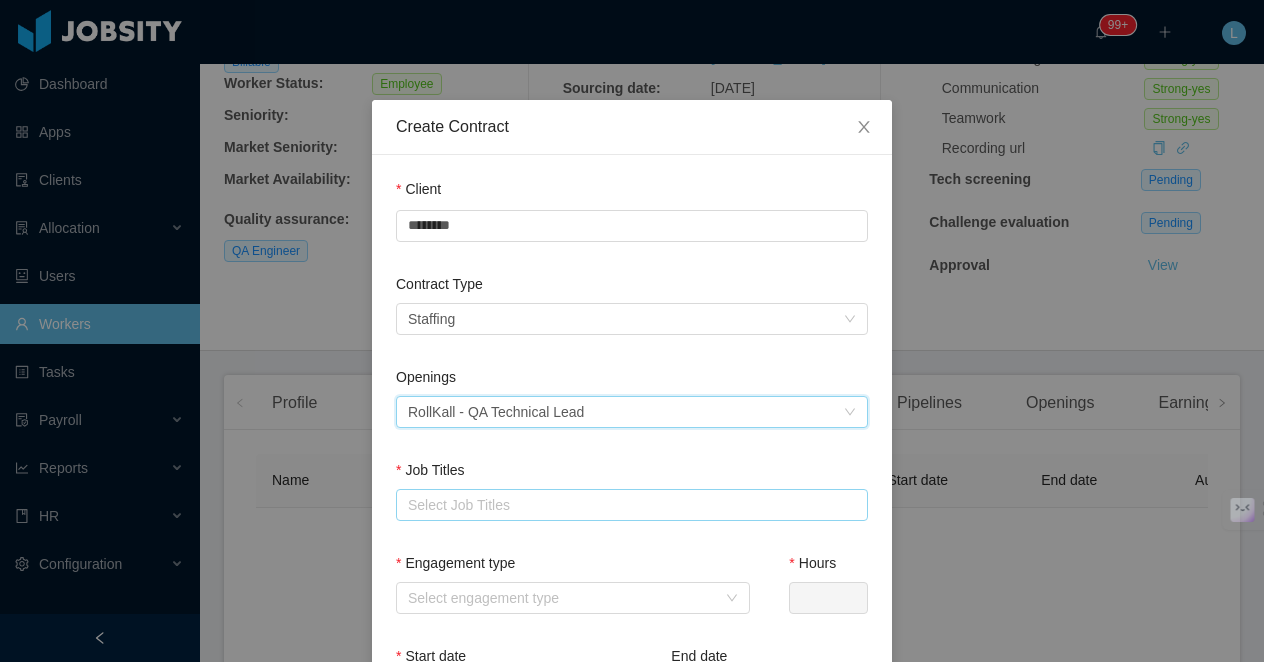 click on "Select Job Titles" at bounding box center (627, 505) 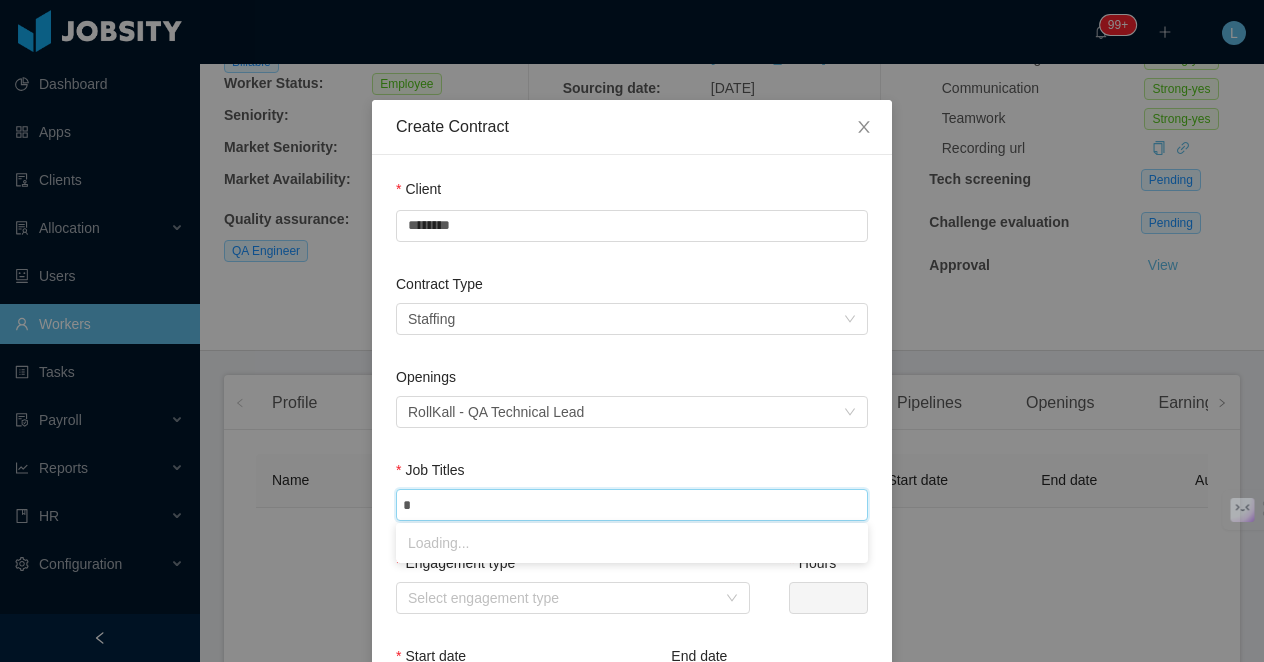 type on "**" 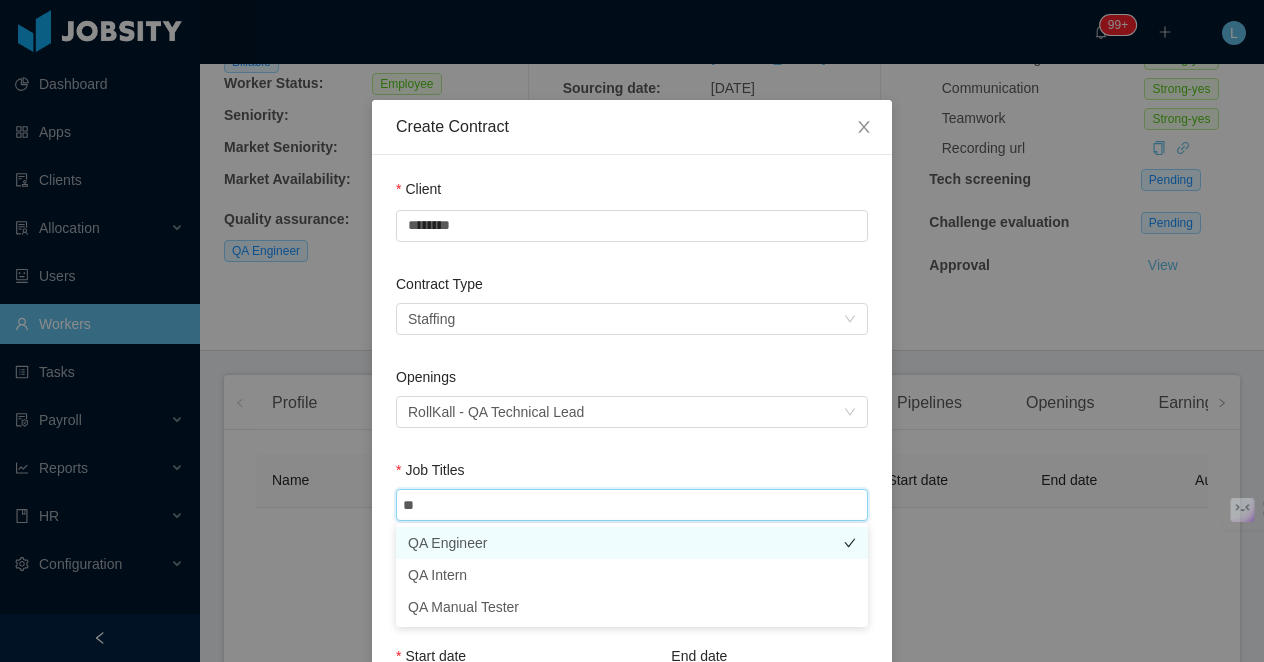 click on "QA Engineer" at bounding box center (632, 543) 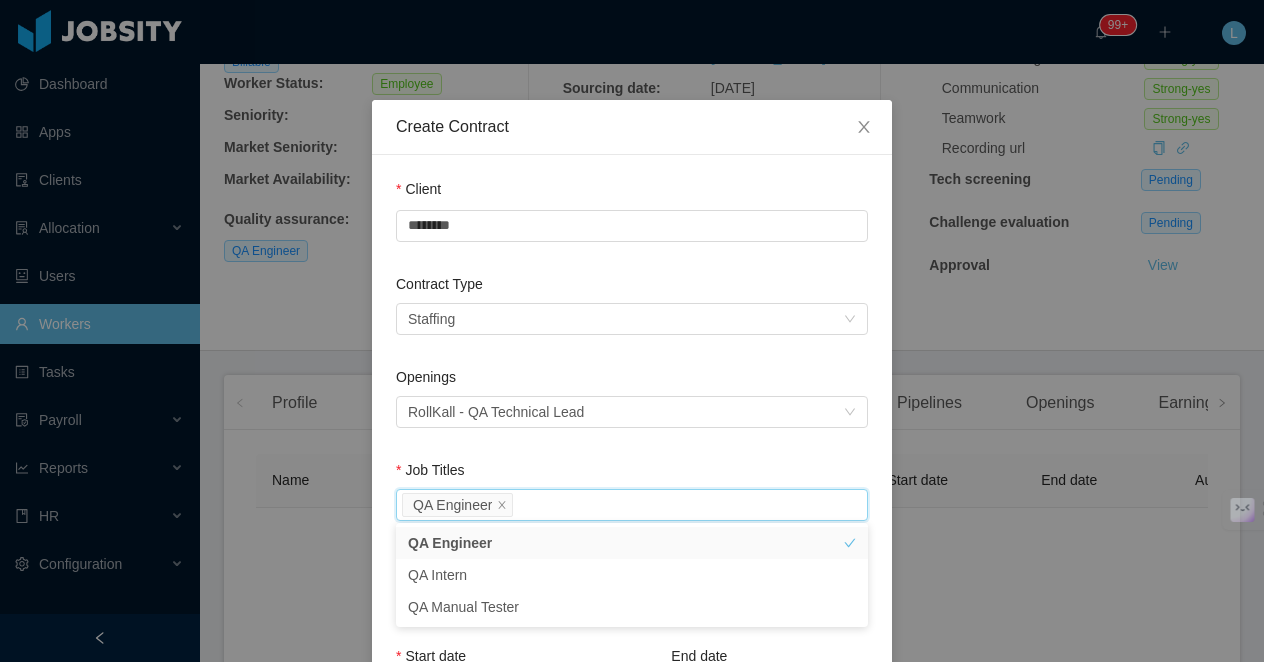 click on "Job Titles" at bounding box center [632, 474] 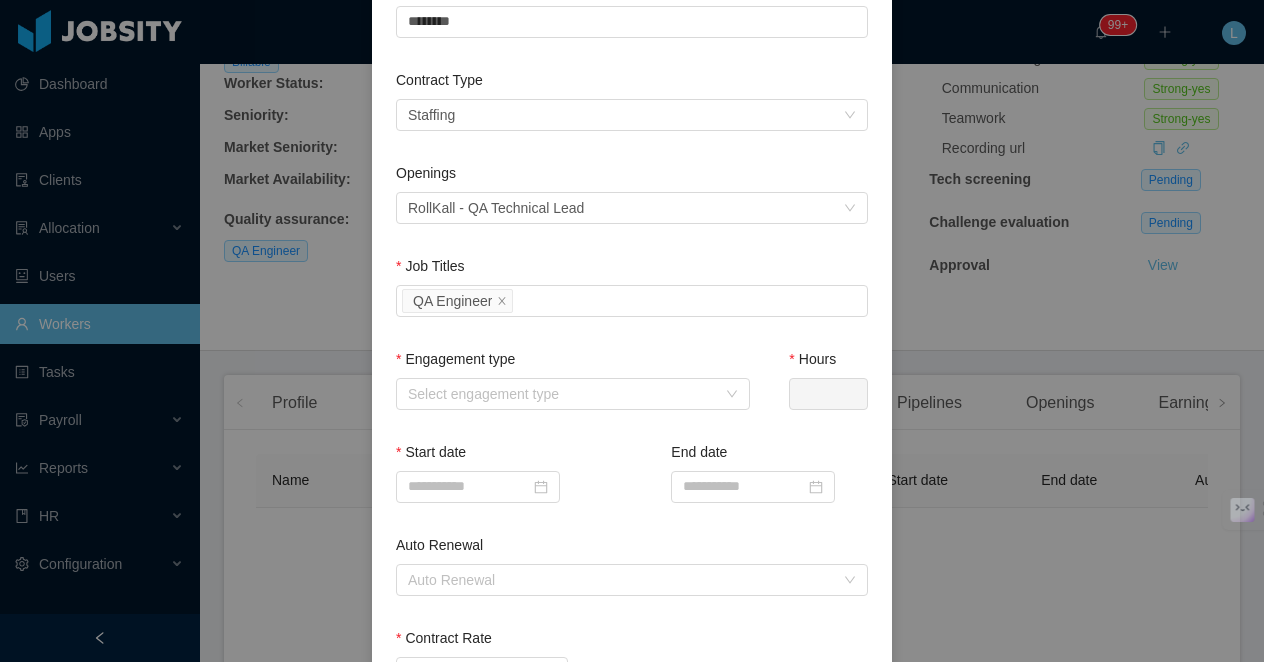 scroll, scrollTop: 292, scrollLeft: 0, axis: vertical 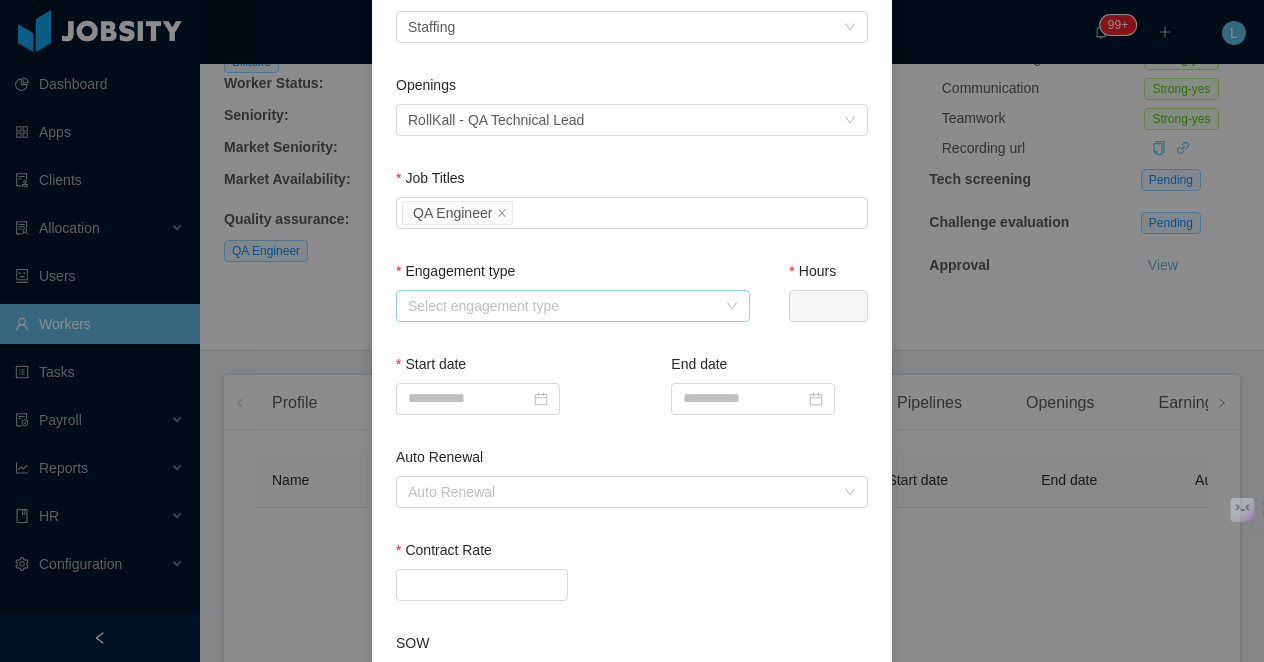 click on "Select engagement type" at bounding box center (562, 306) 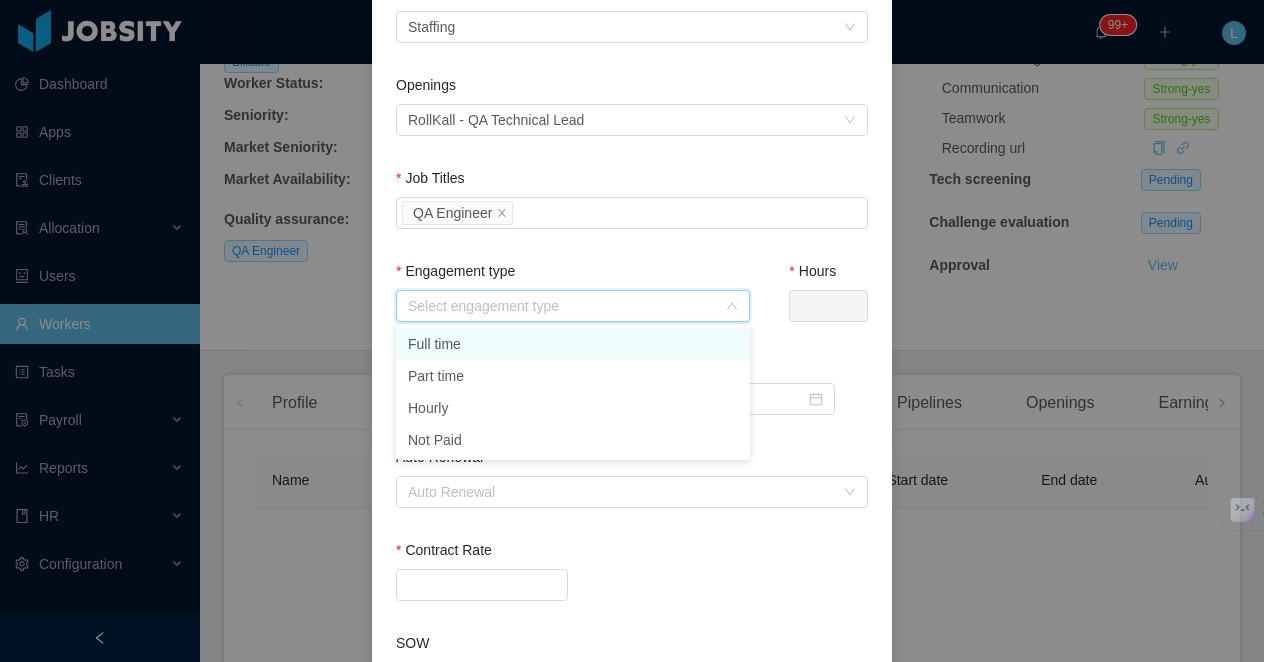 click on "Full time" at bounding box center (573, 344) 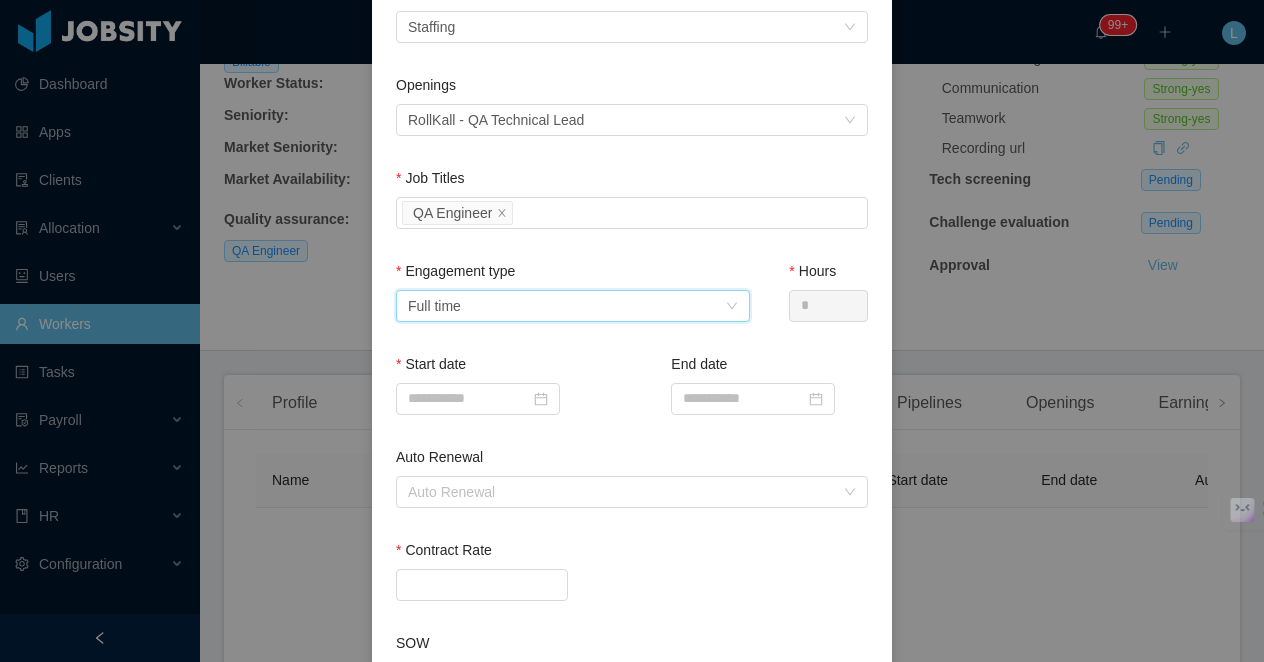 click on "Engagement type" at bounding box center [573, 275] 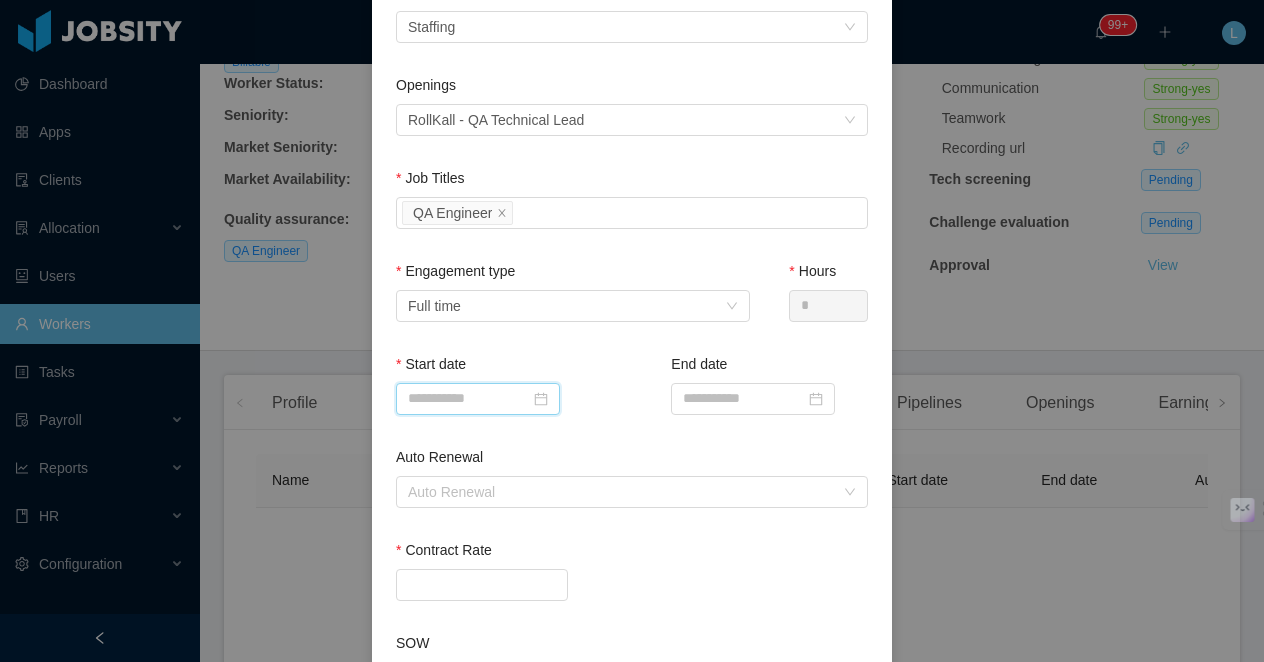 click at bounding box center [478, 399] 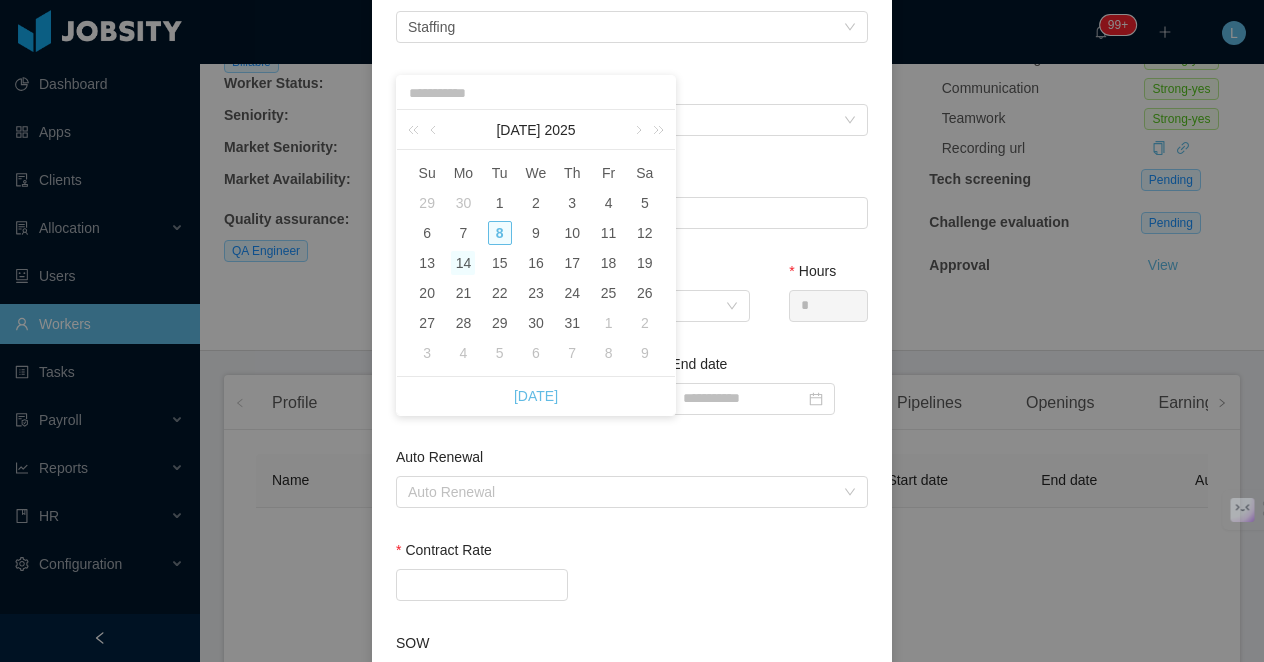 click on "14" at bounding box center (463, 263) 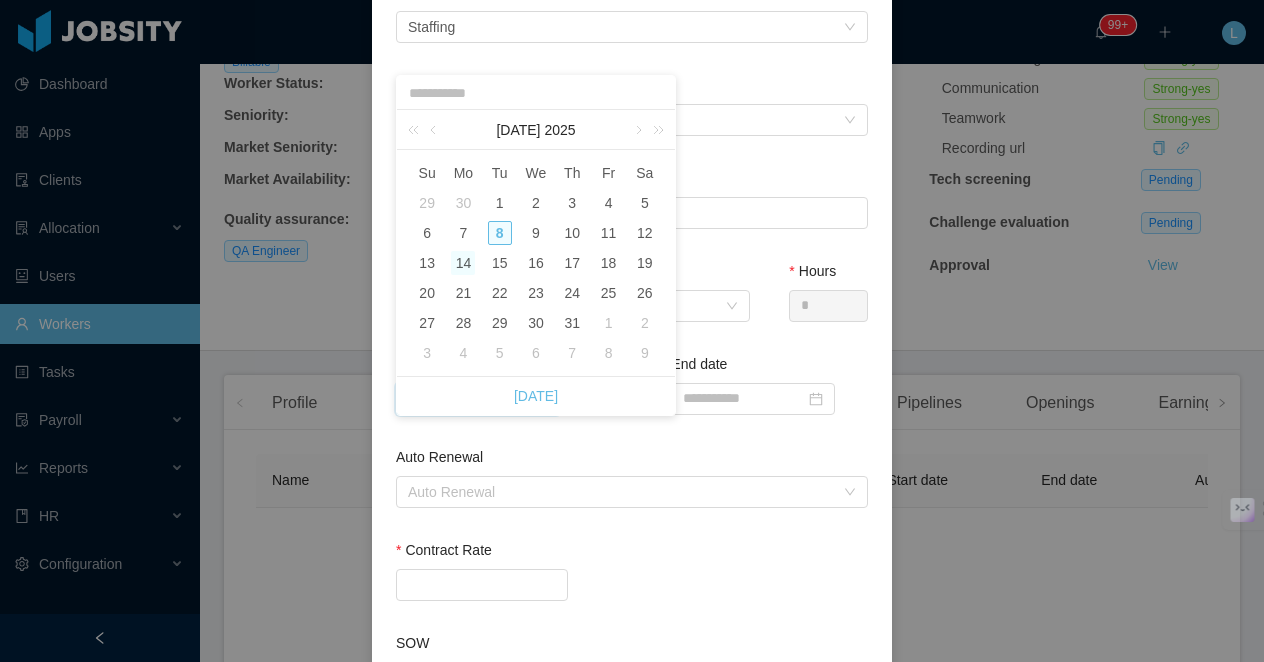 type on "**********" 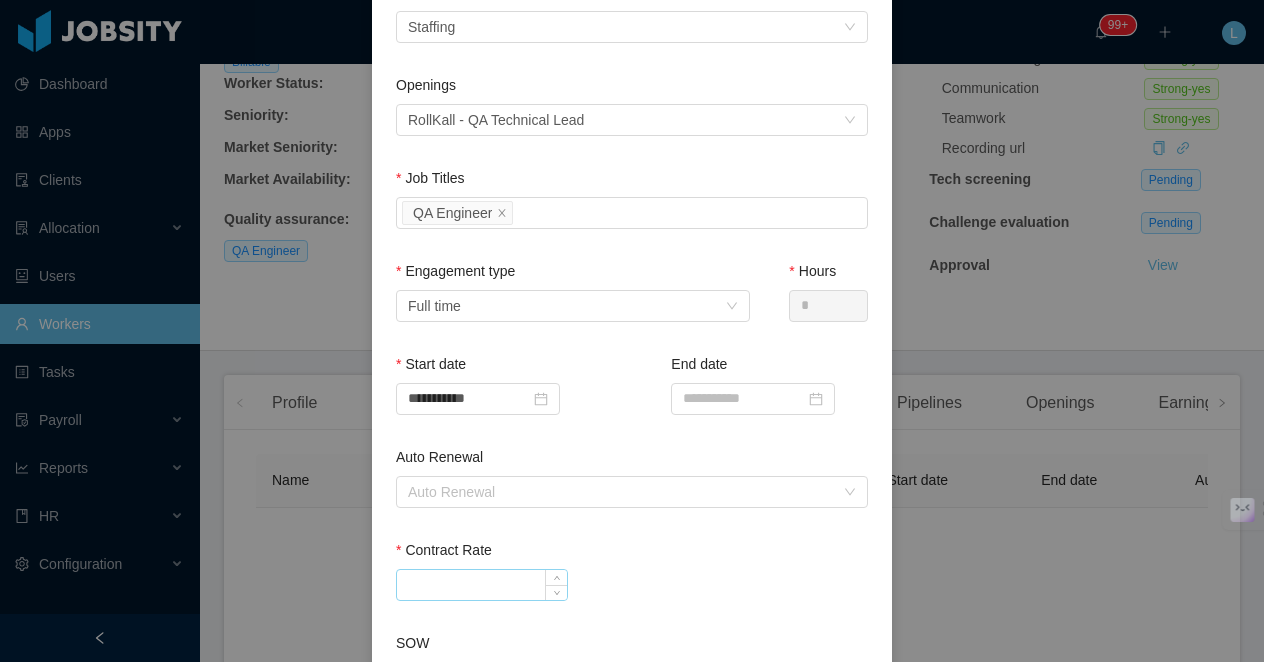 click on "Contract Rate" at bounding box center [482, 585] 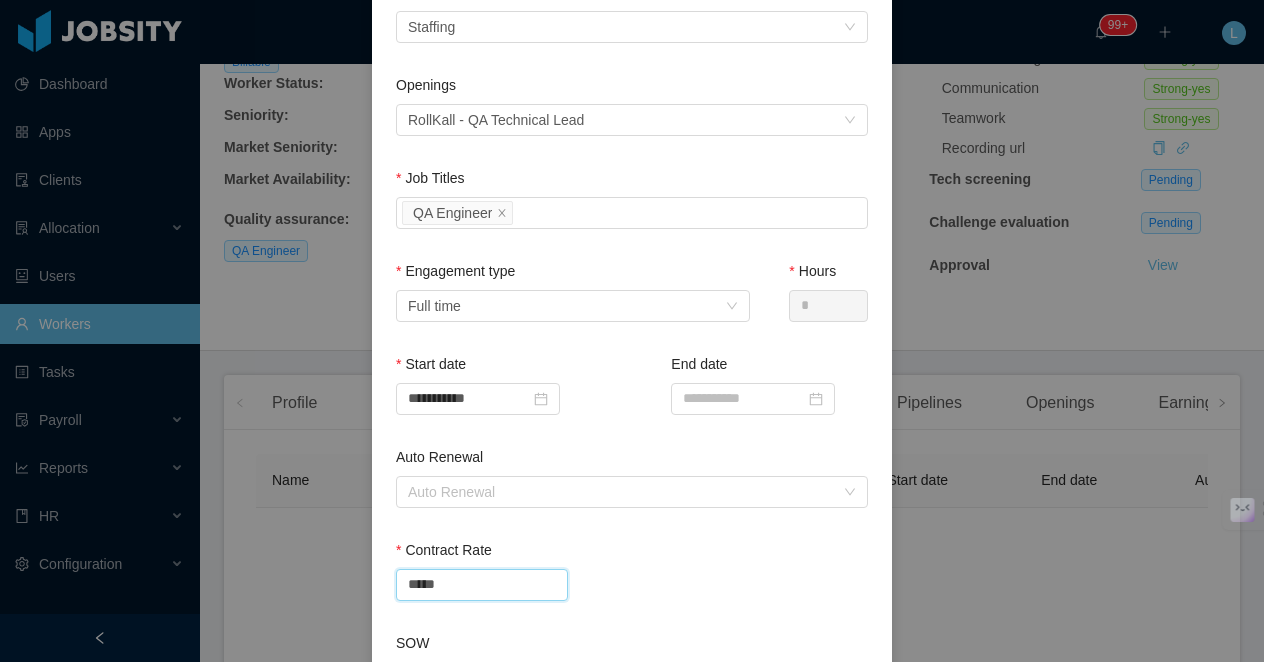 type on "********" 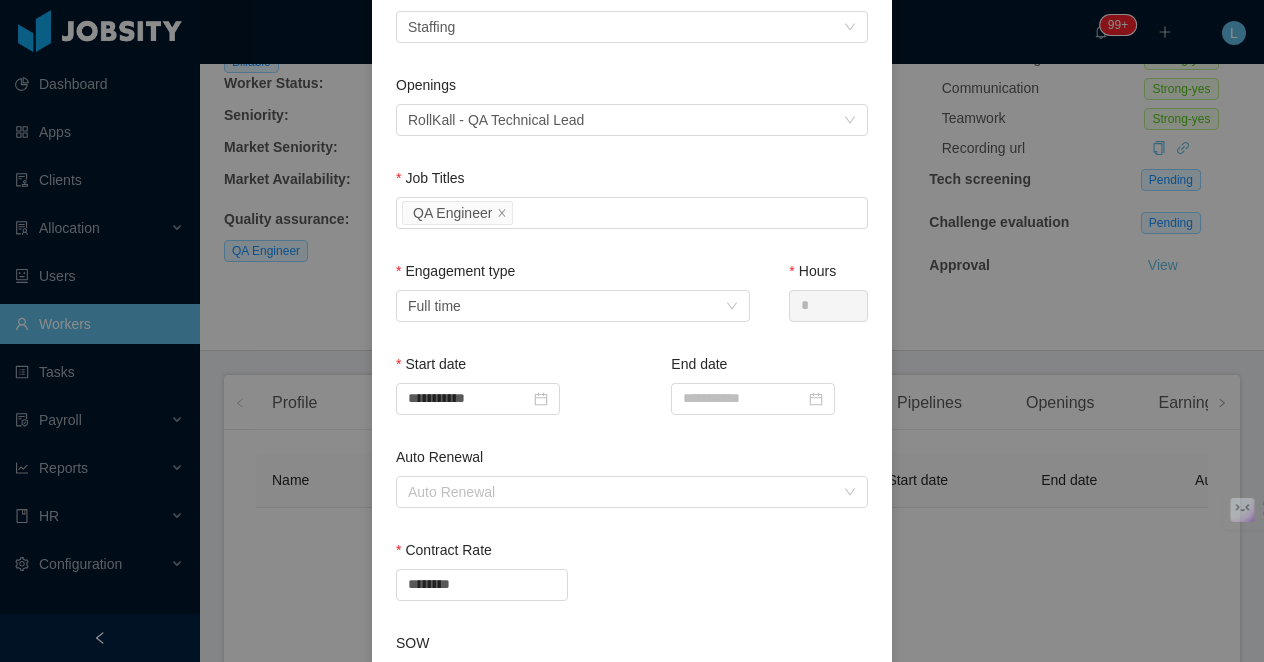 click on "Contract Rate" at bounding box center [632, 554] 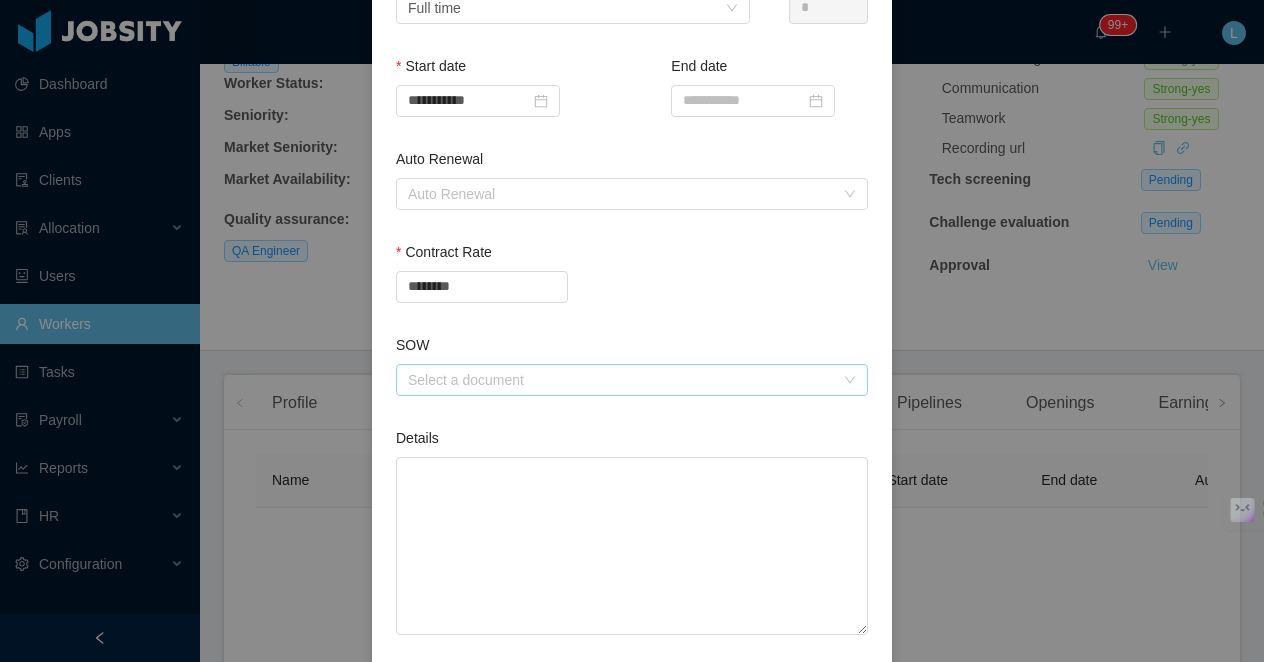 scroll, scrollTop: 596, scrollLeft: 0, axis: vertical 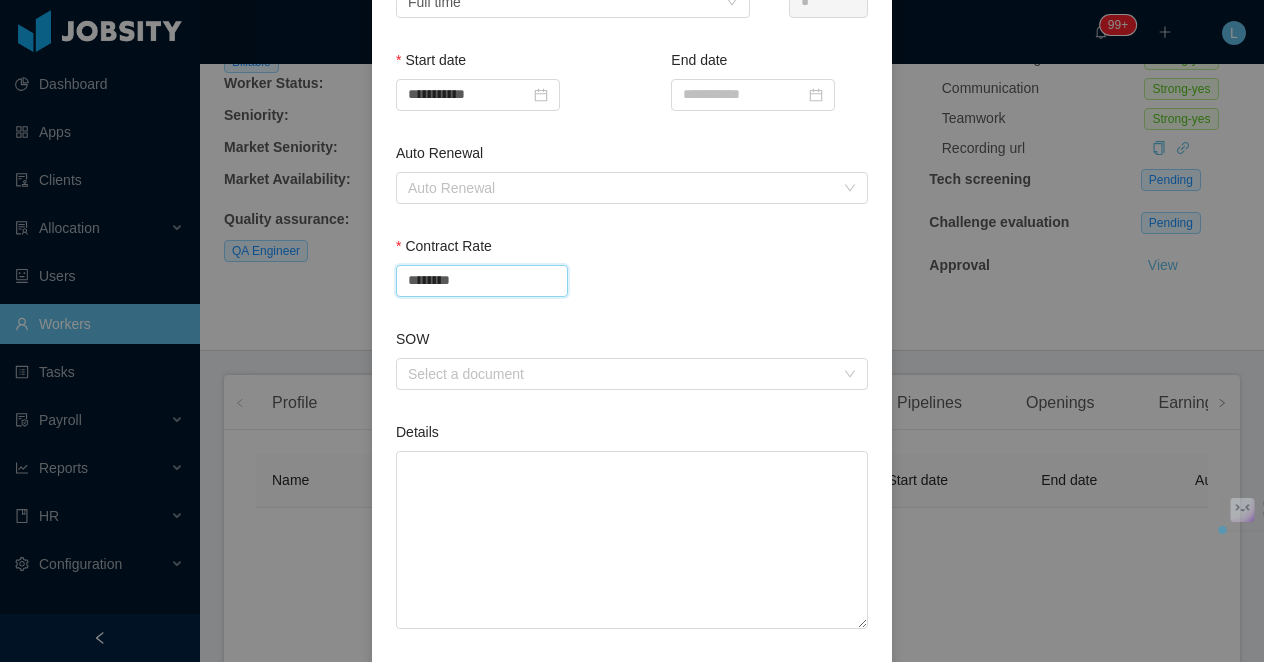 drag, startPoint x: 497, startPoint y: 283, endPoint x: 373, endPoint y: 283, distance: 124 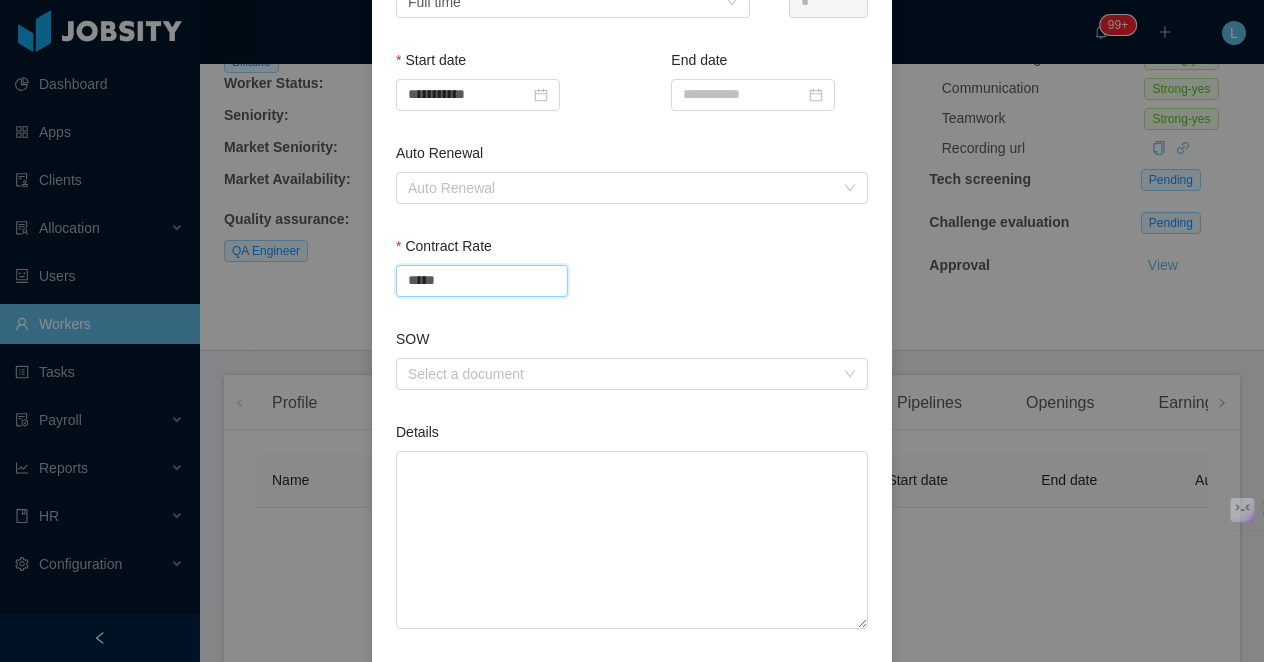 type on "********" 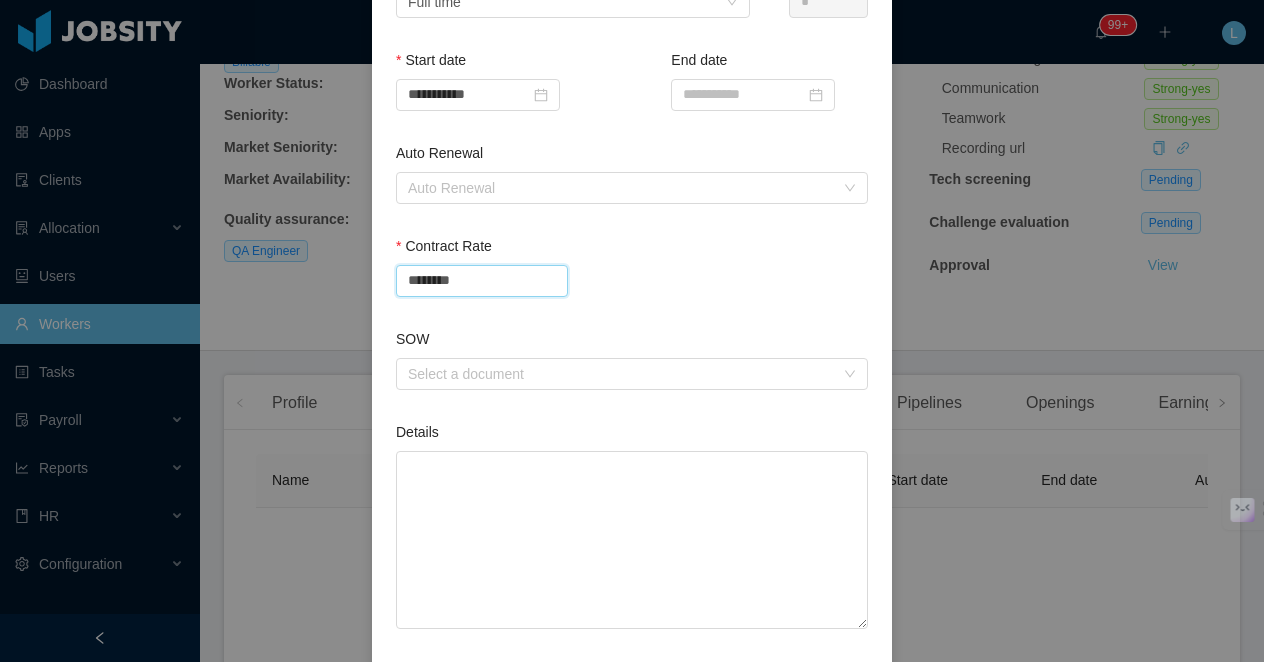 click on "********" at bounding box center [632, 281] 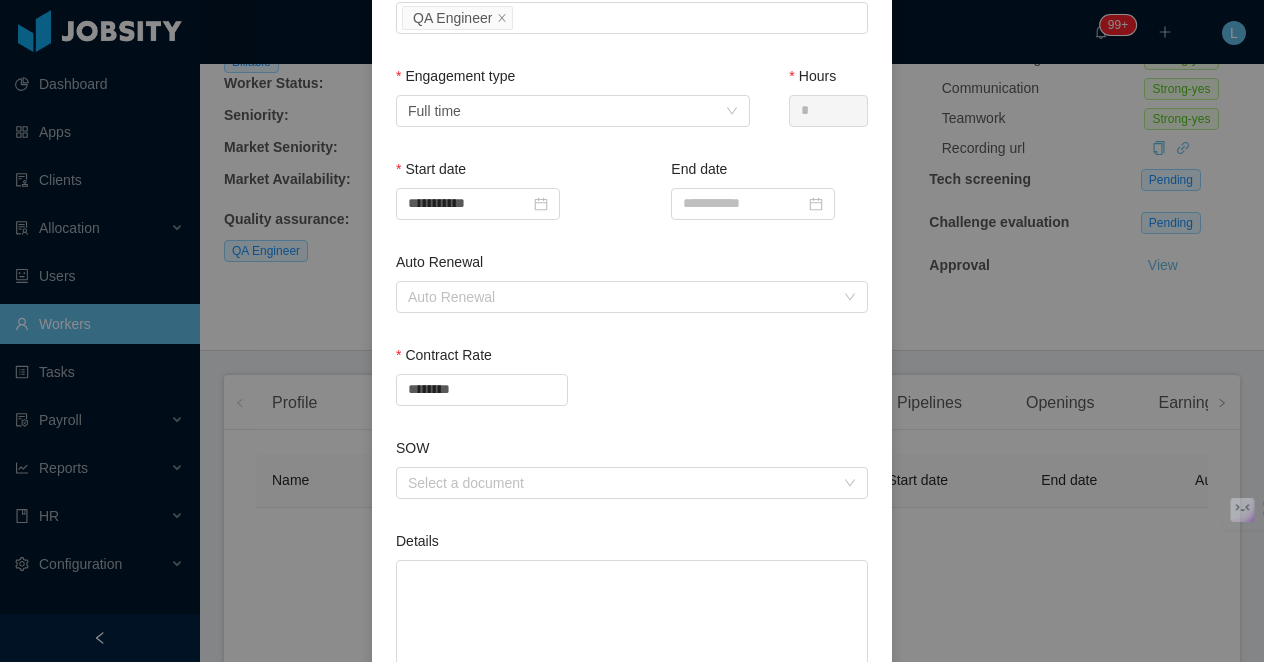 scroll, scrollTop: 698, scrollLeft: 0, axis: vertical 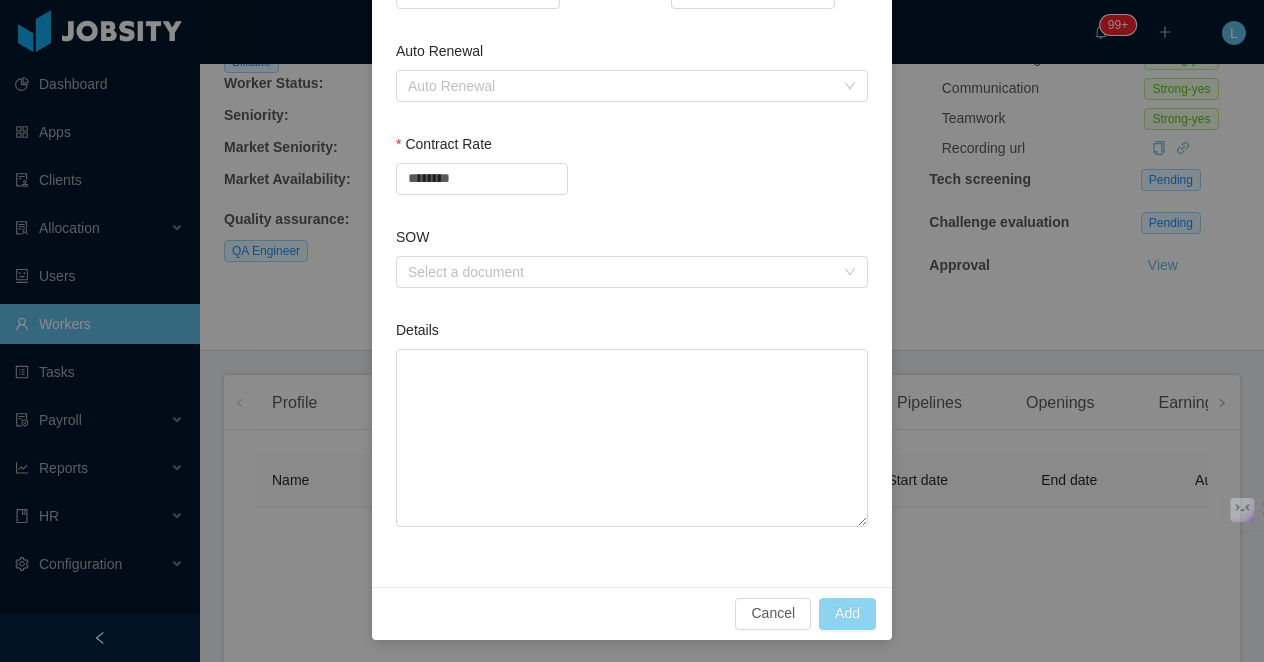 click on "Add" at bounding box center (847, 614) 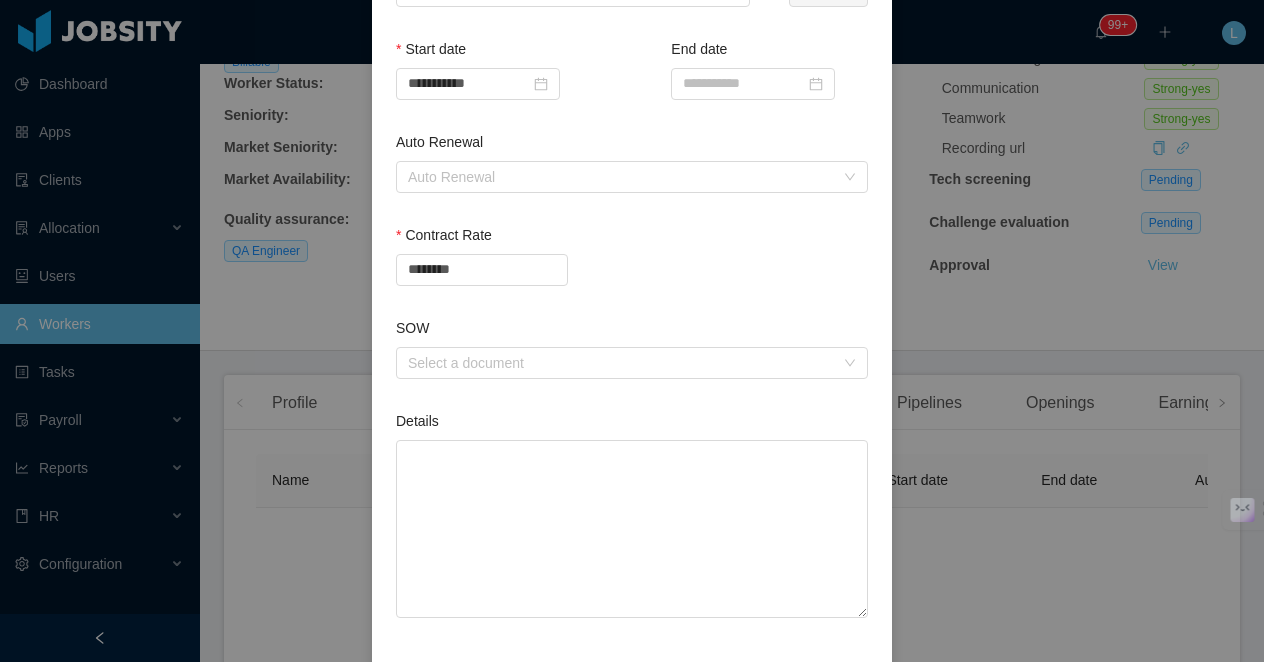 type 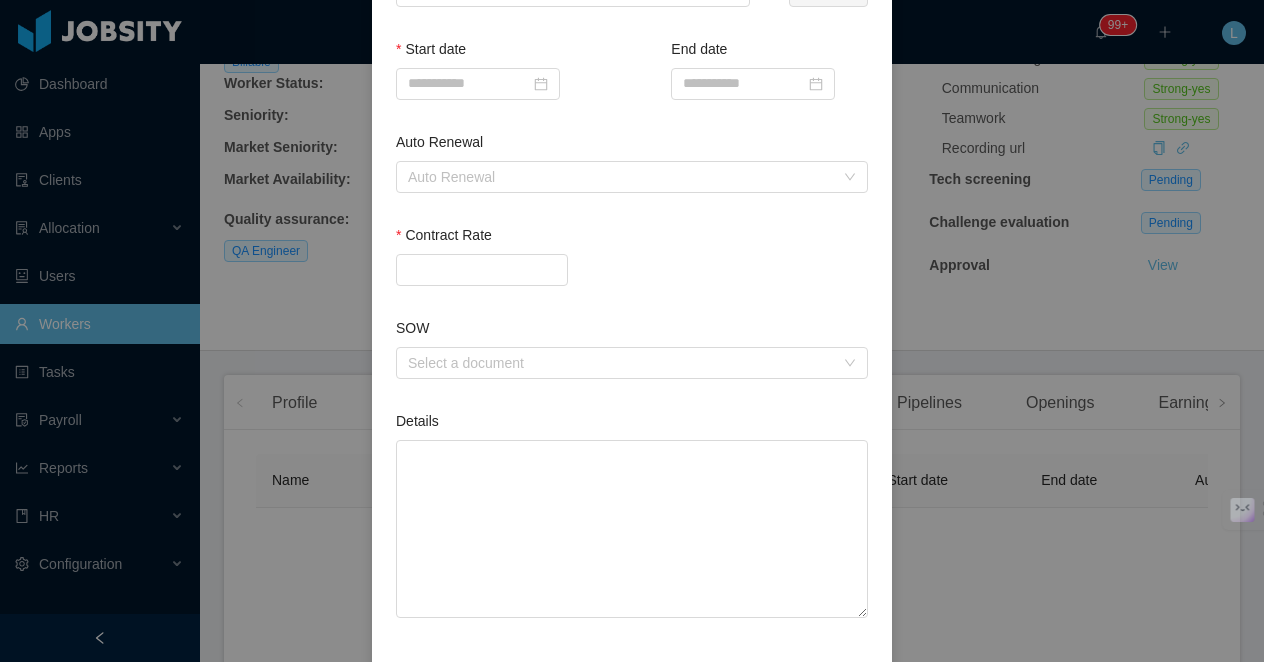 scroll, scrollTop: 447, scrollLeft: 0, axis: vertical 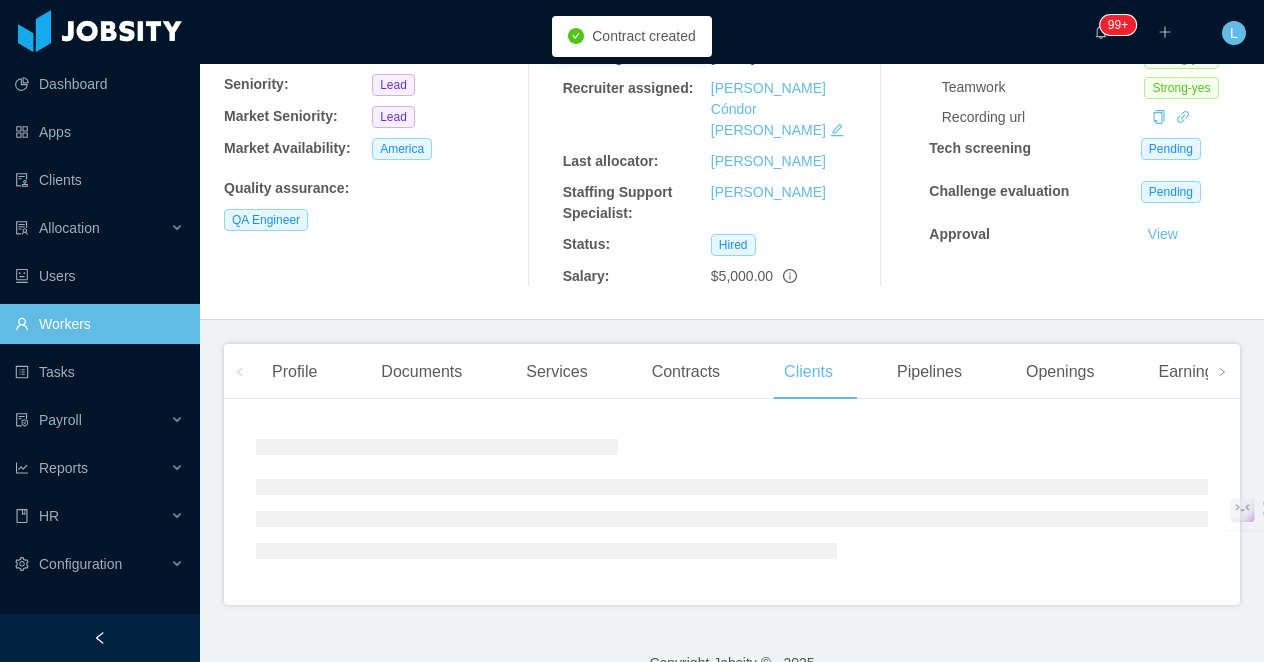 type 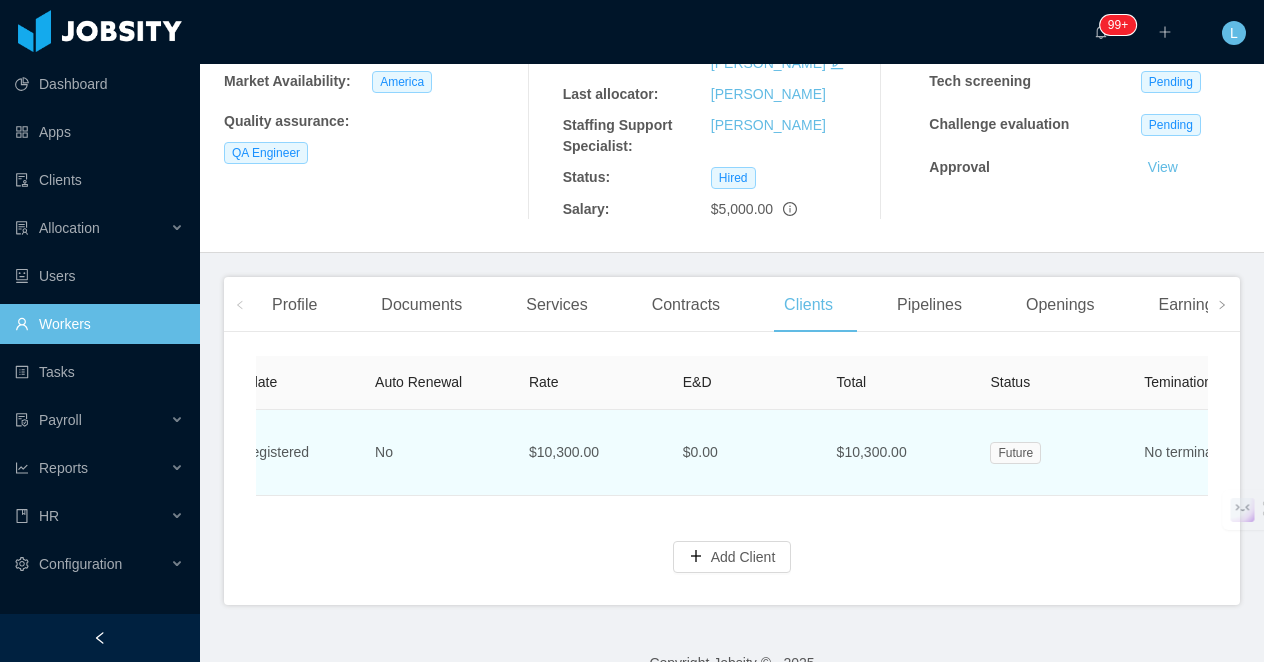 scroll, scrollTop: 0, scrollLeft: 1048, axis: horizontal 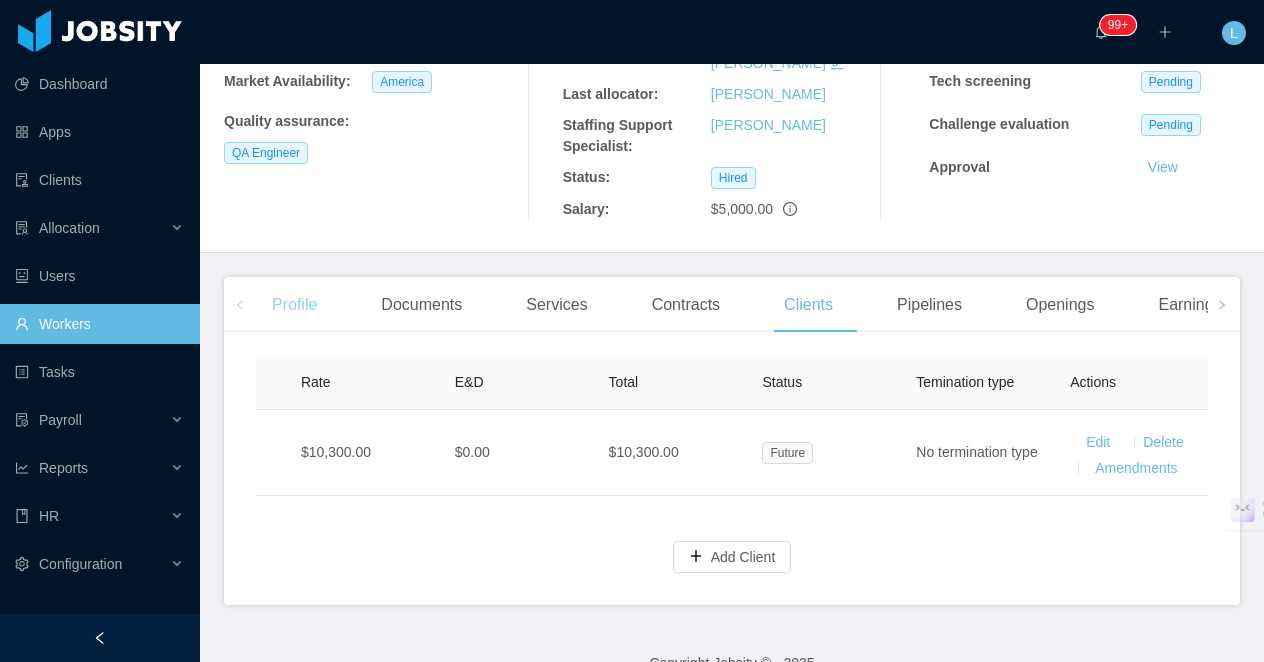 click on "Profile" at bounding box center (294, 305) 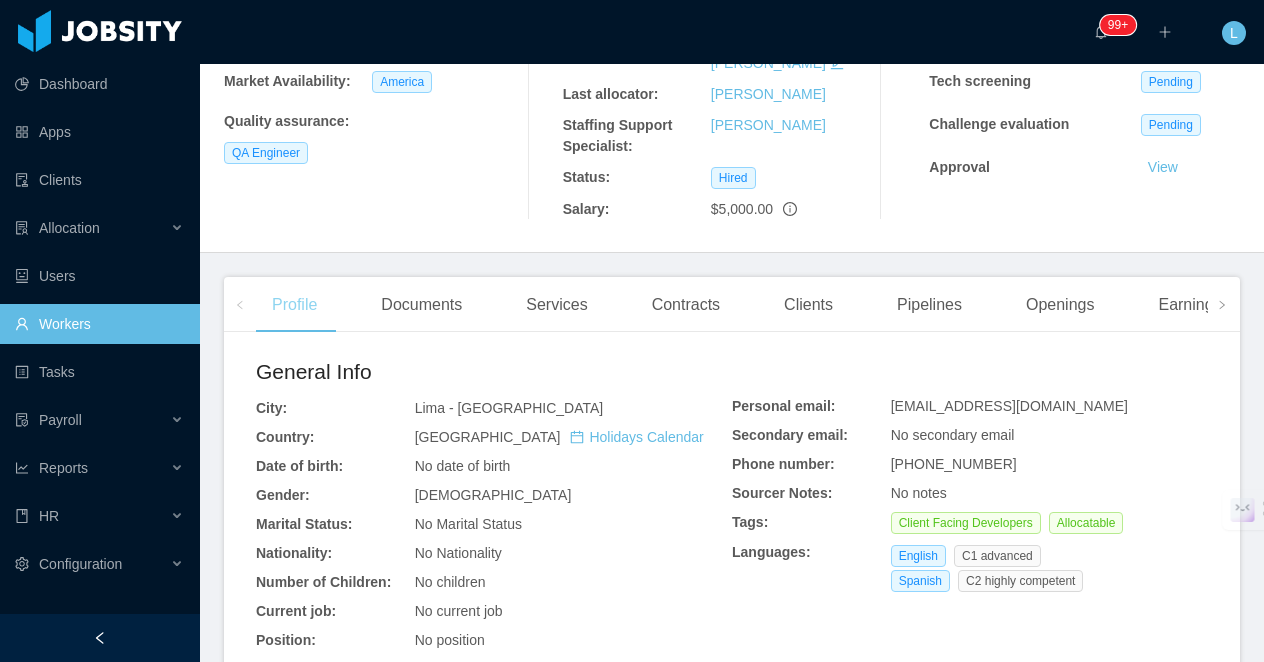 scroll, scrollTop: 0, scrollLeft: 984, axis: horizontal 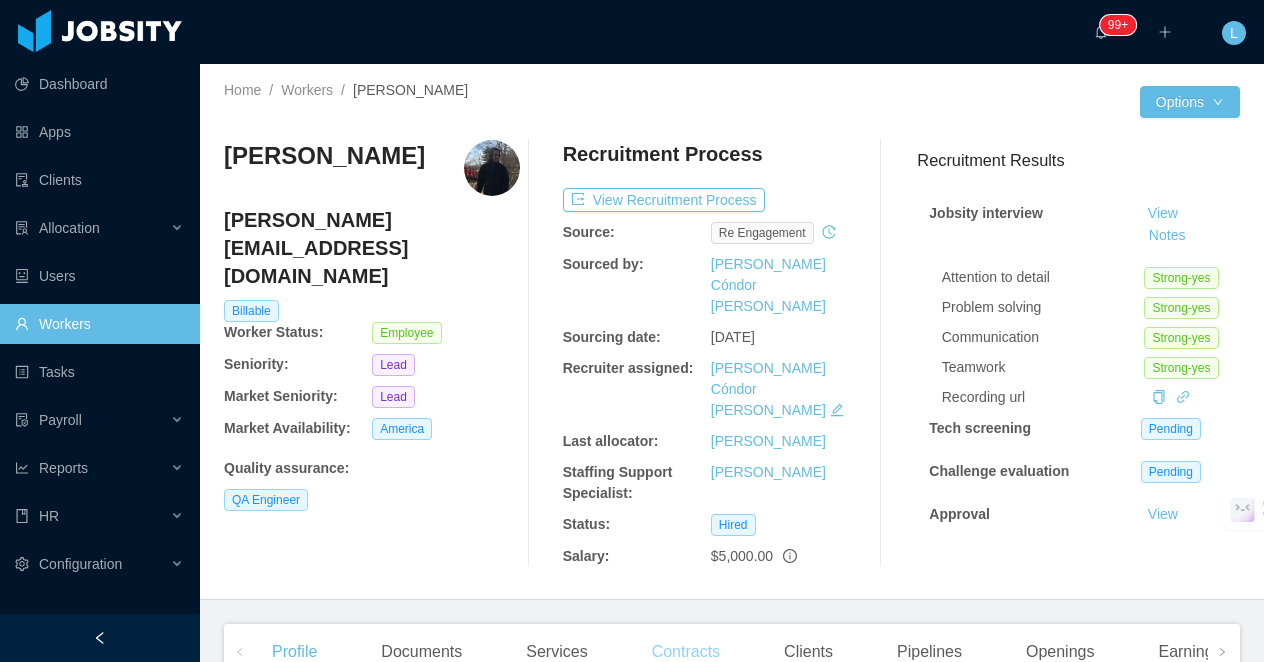 click on "Contracts" at bounding box center (686, 652) 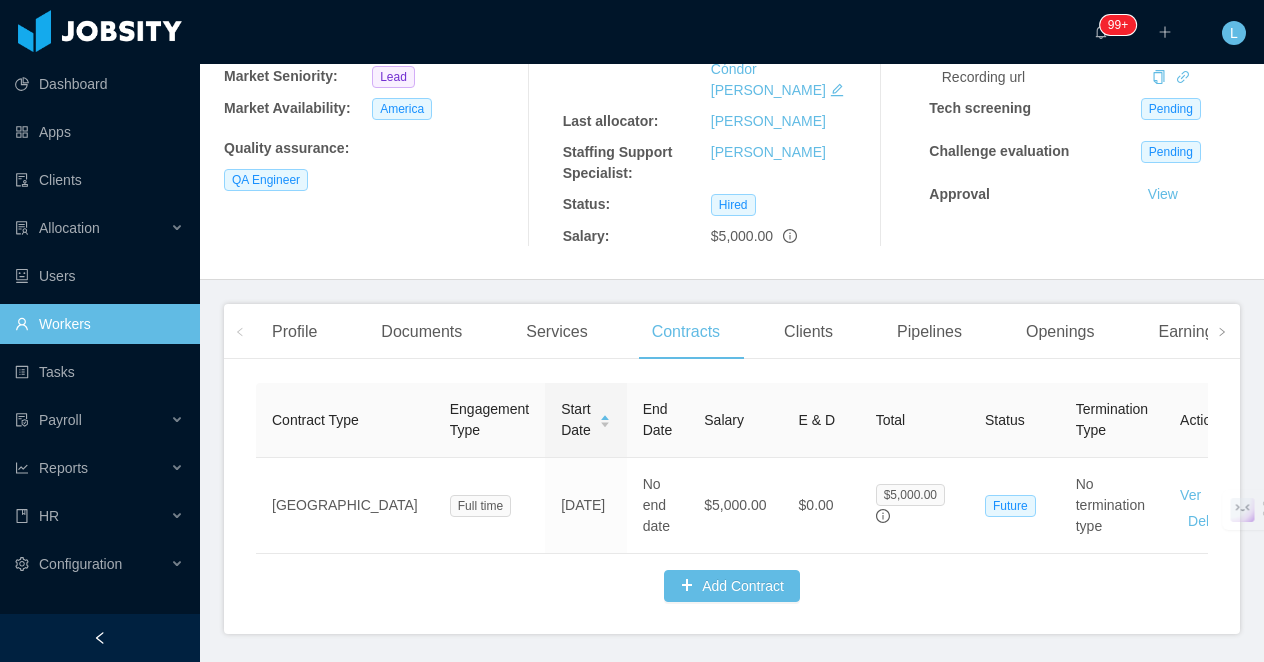 scroll, scrollTop: 349, scrollLeft: 0, axis: vertical 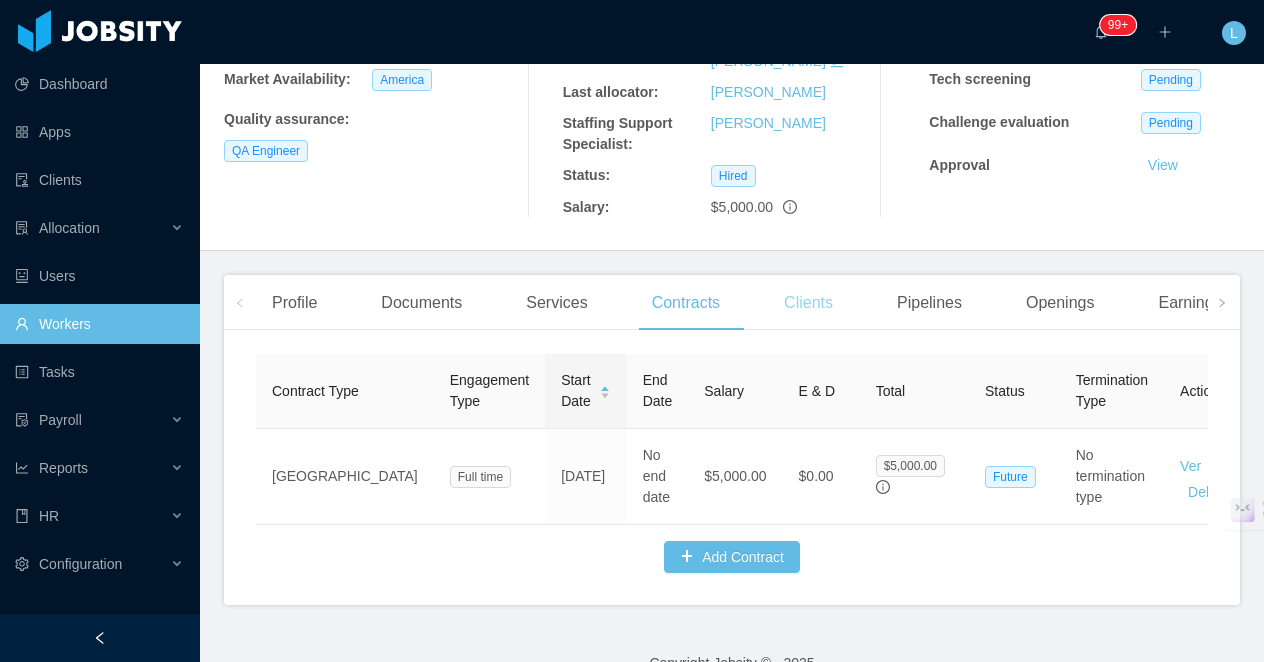 click on "Clients" at bounding box center (808, 303) 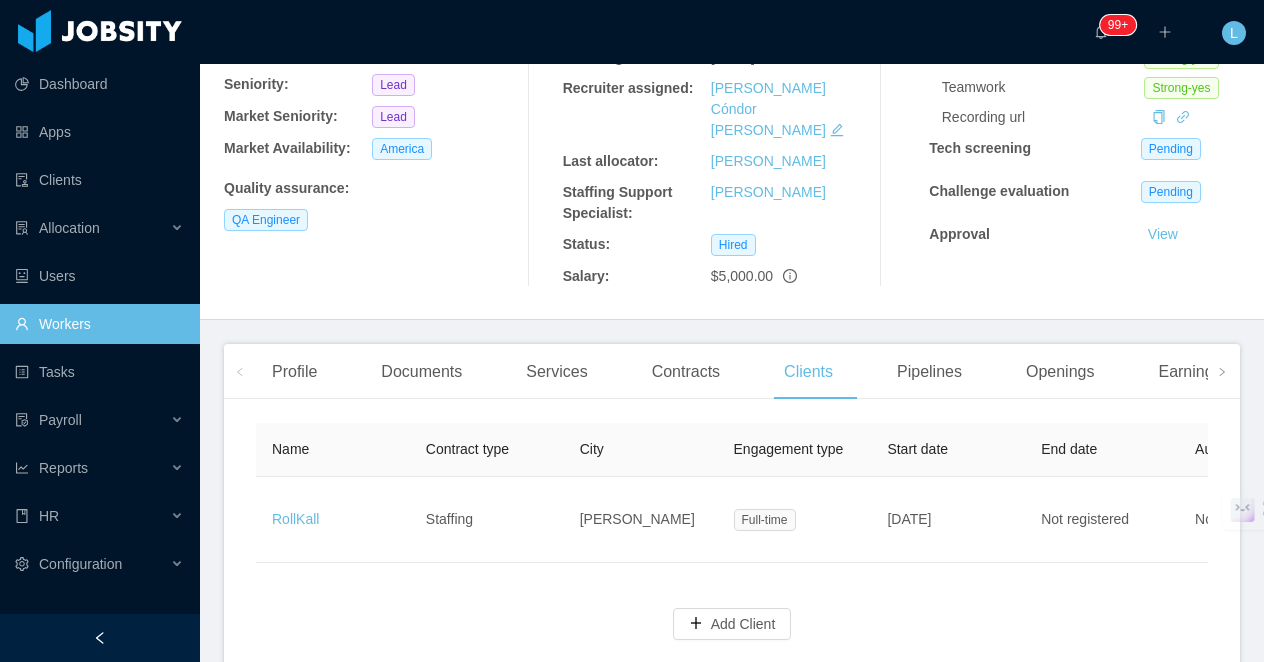 scroll, scrollTop: 347, scrollLeft: 0, axis: vertical 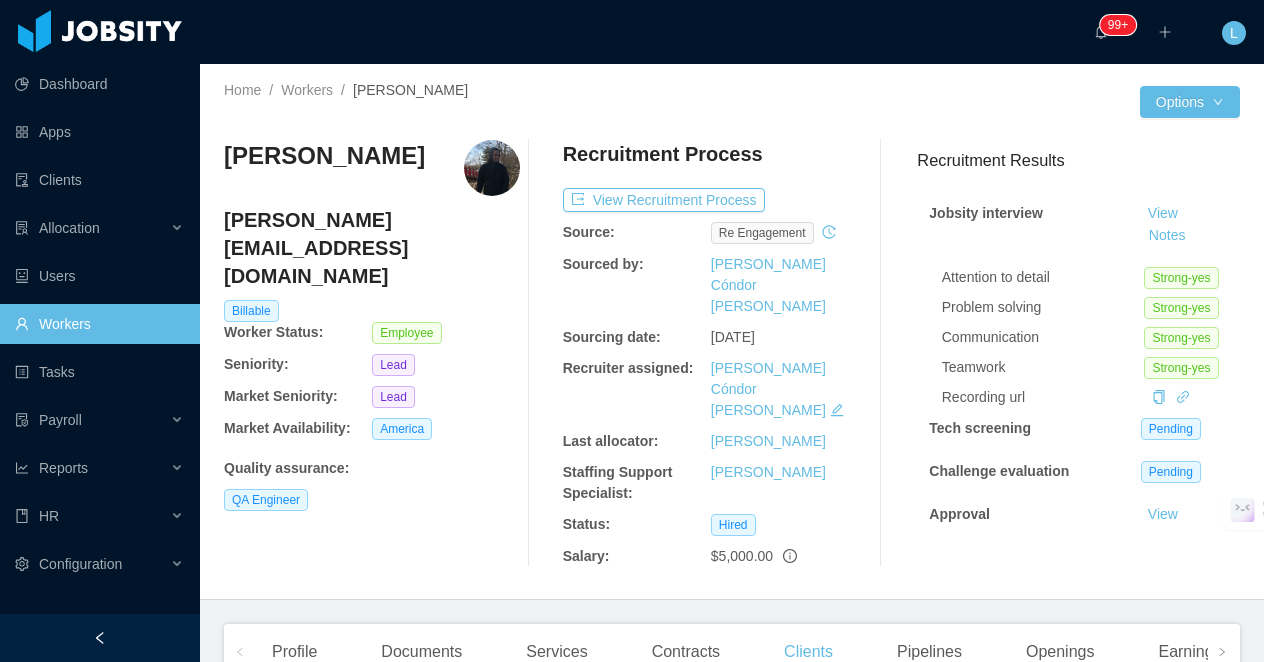 click on "jose.alzaibar@jobsity.com" at bounding box center [372, 248] 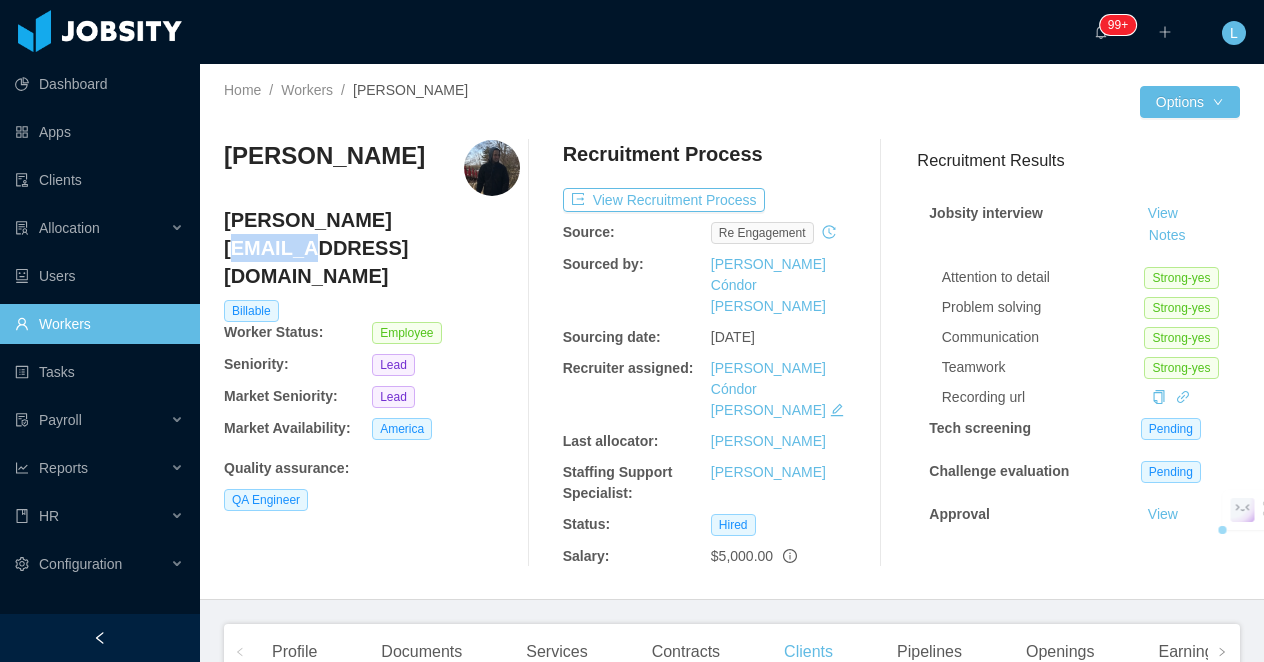 click on "jose.alzaibar@jobsity.com" at bounding box center (372, 248) 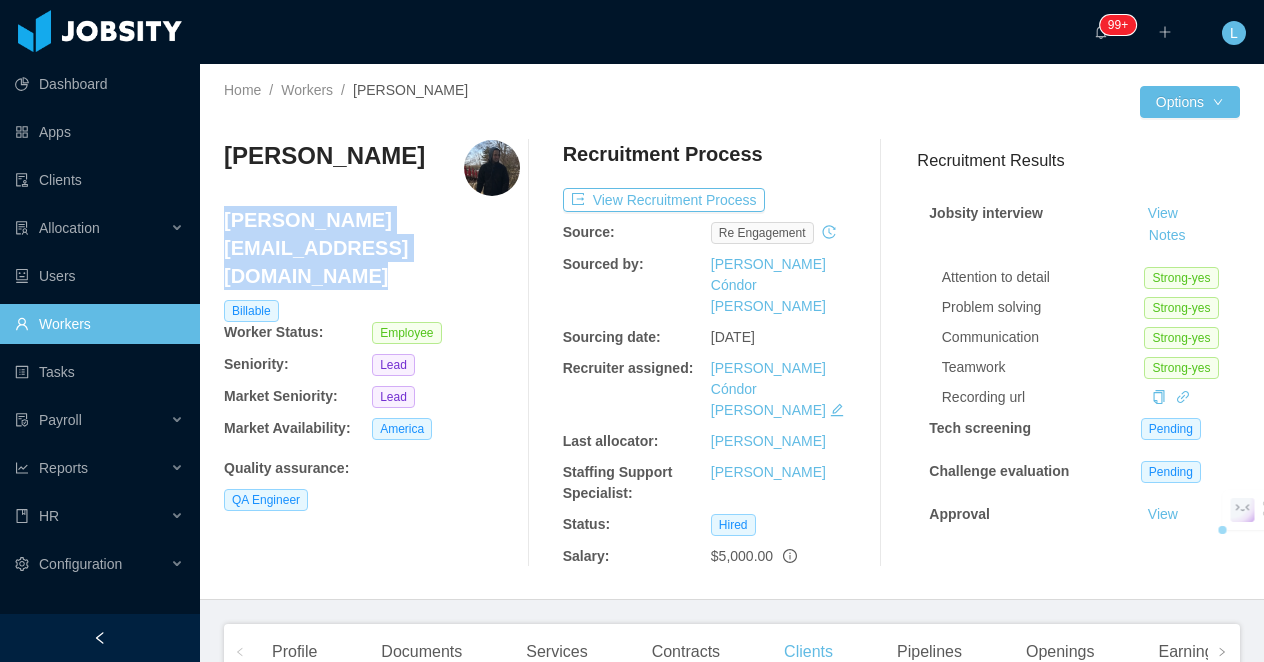 click on "jose.alzaibar@jobsity.com" at bounding box center (372, 248) 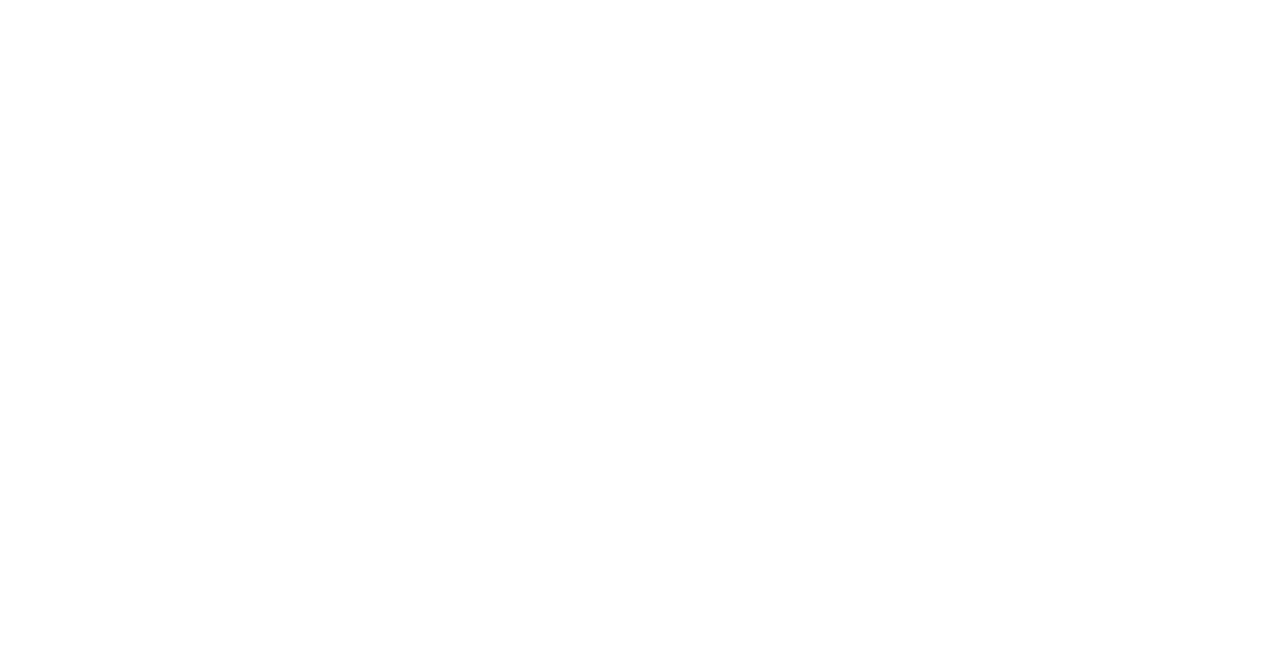 scroll, scrollTop: 0, scrollLeft: 0, axis: both 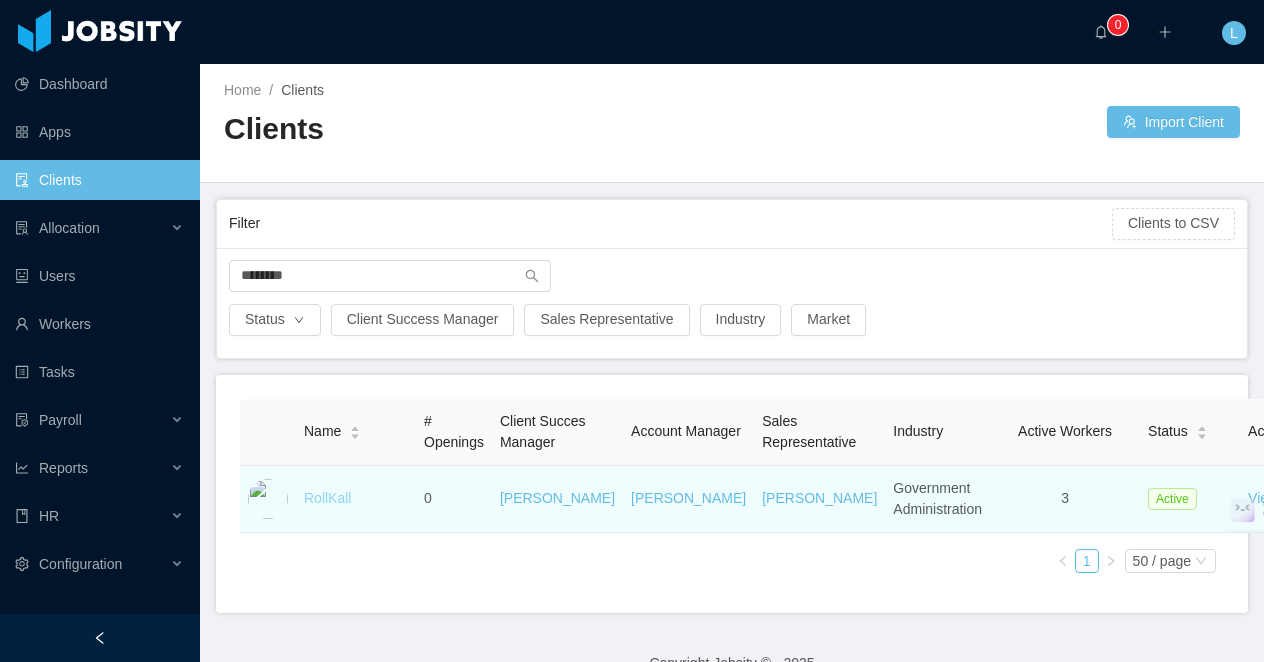 click on "RollKall" at bounding box center (327, 498) 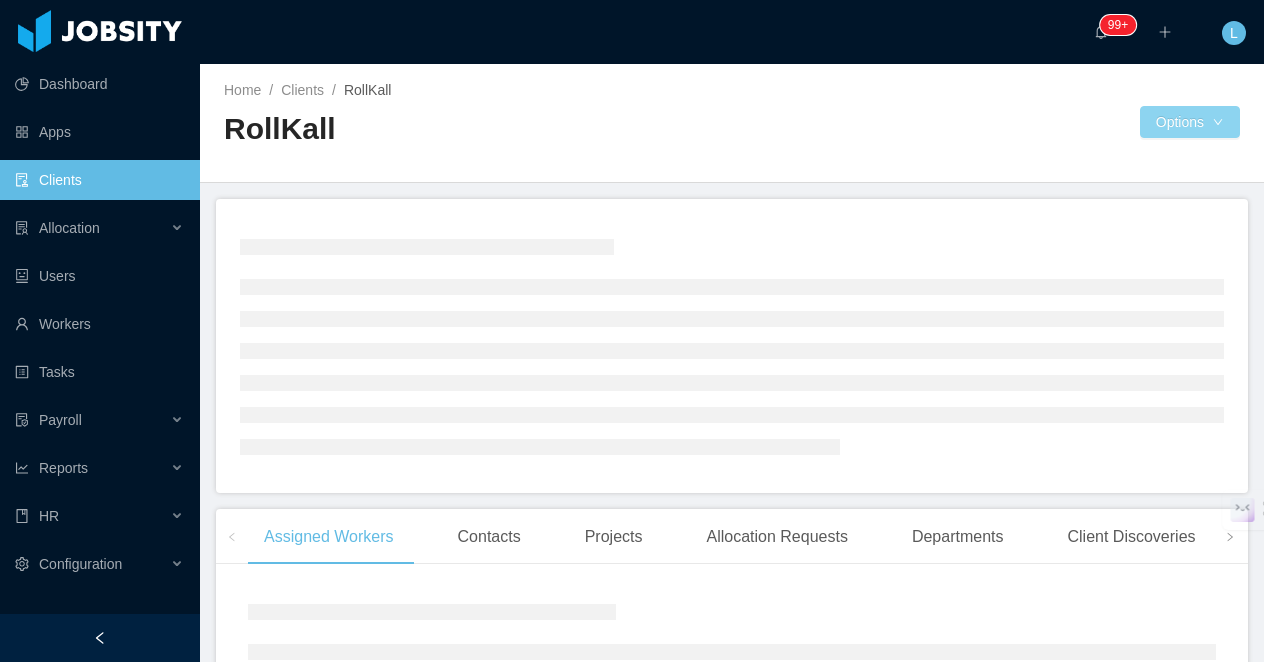 click on "Options" at bounding box center (1190, 122) 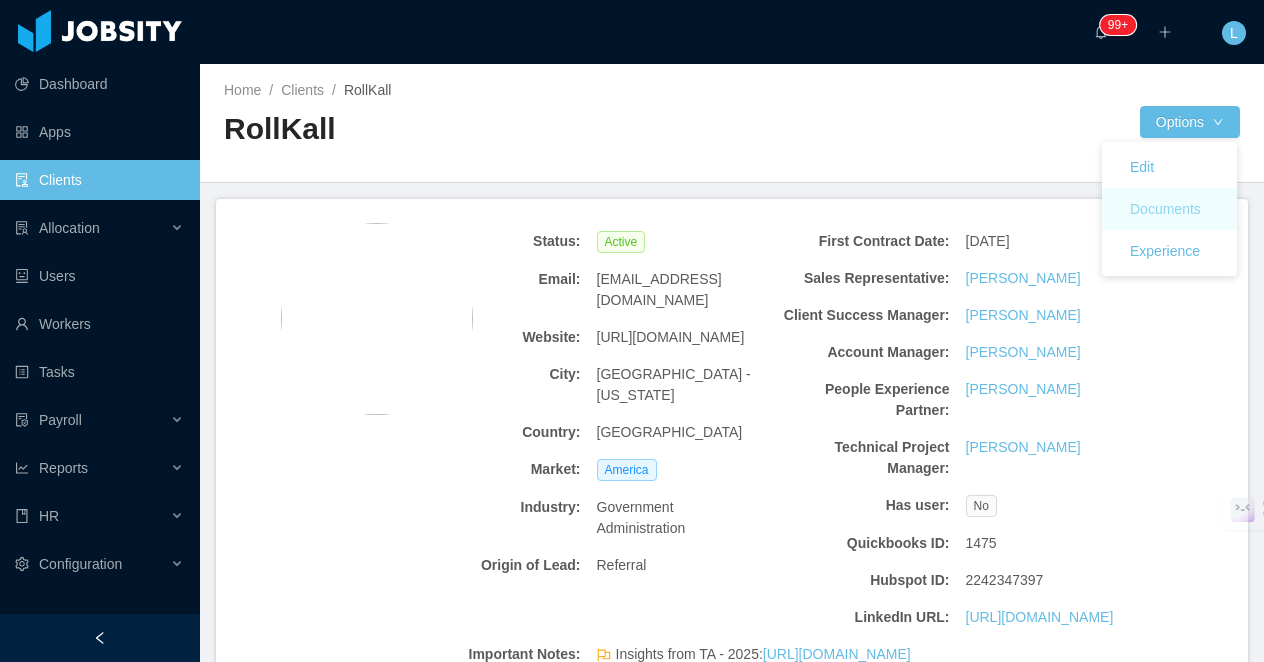 click on "Documents" at bounding box center (1165, 209) 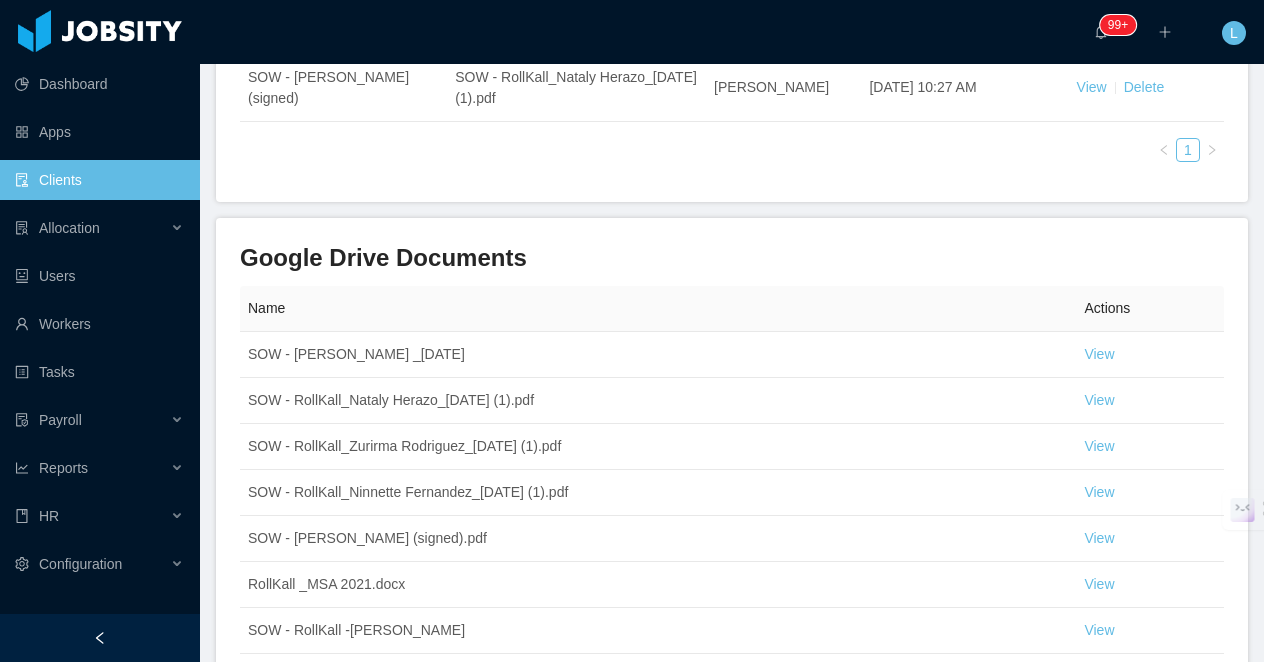 scroll, scrollTop: 1056, scrollLeft: 0, axis: vertical 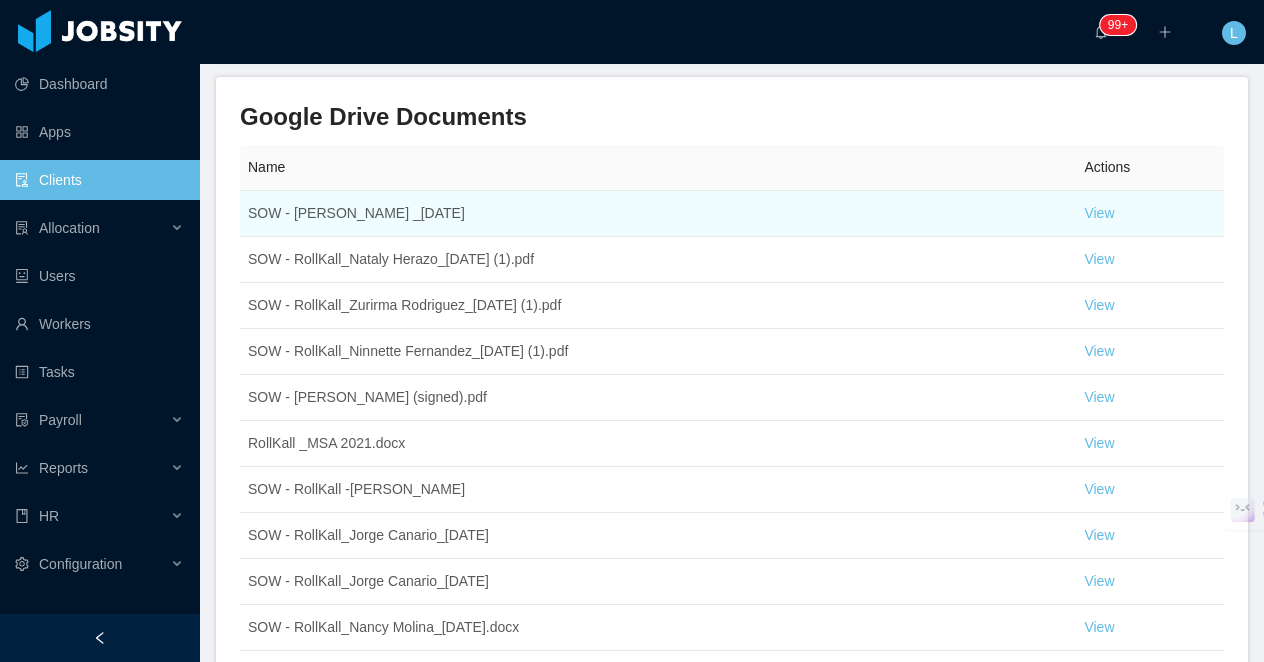 click on "View" at bounding box center (1150, 214) 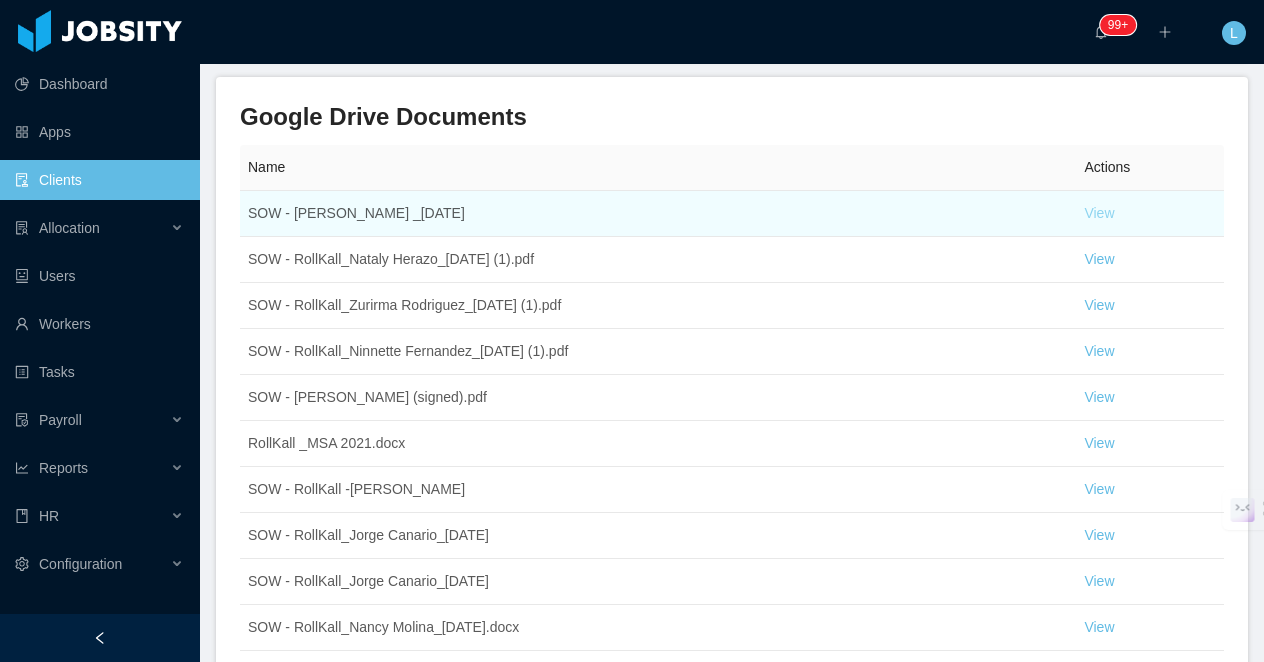 click on "View" at bounding box center [1099, 213] 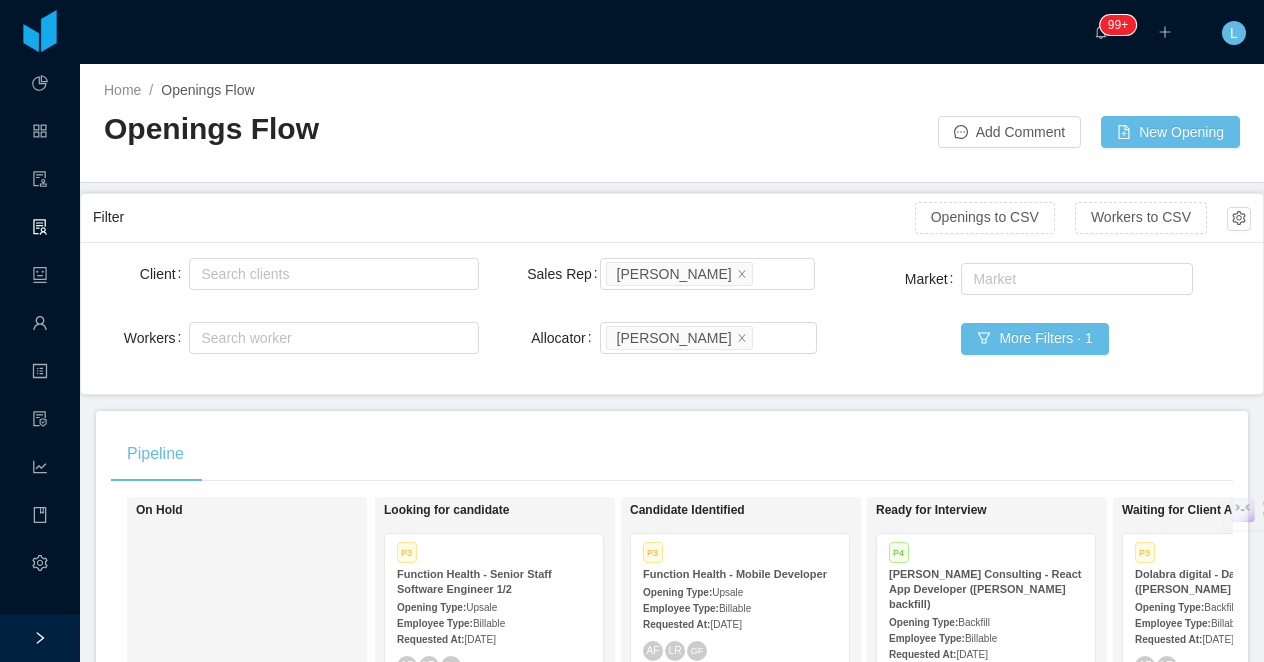 scroll, scrollTop: 0, scrollLeft: 0, axis: both 